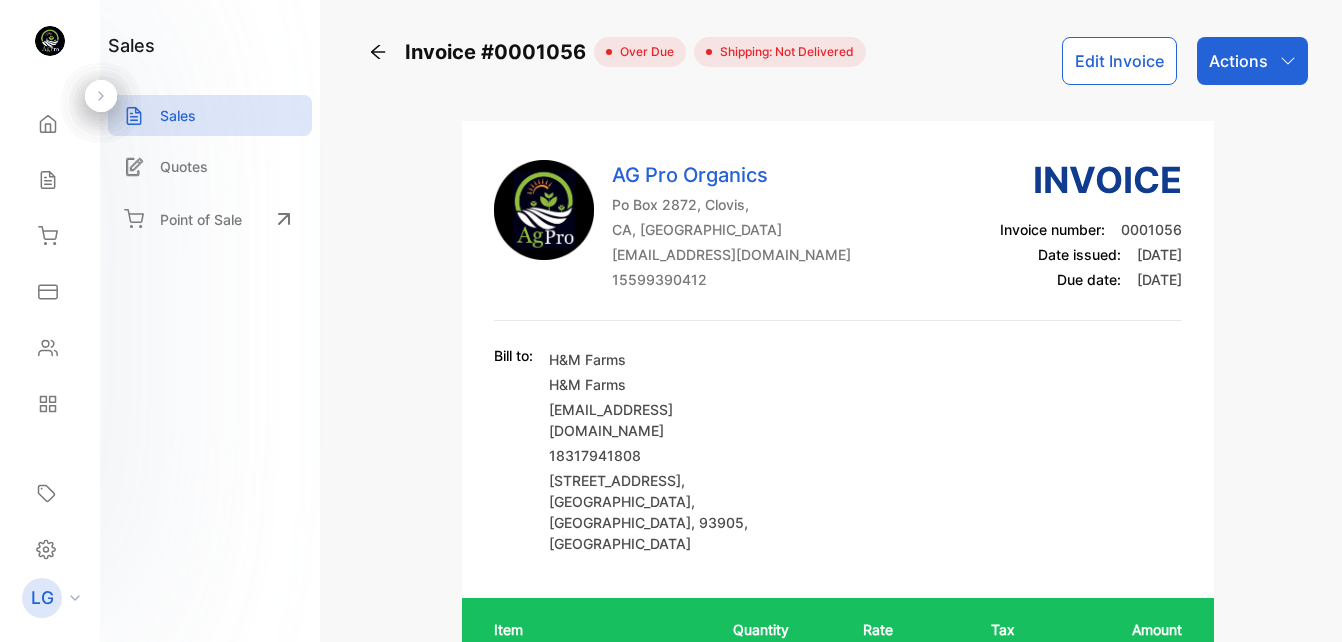 scroll, scrollTop: 0, scrollLeft: 0, axis: both 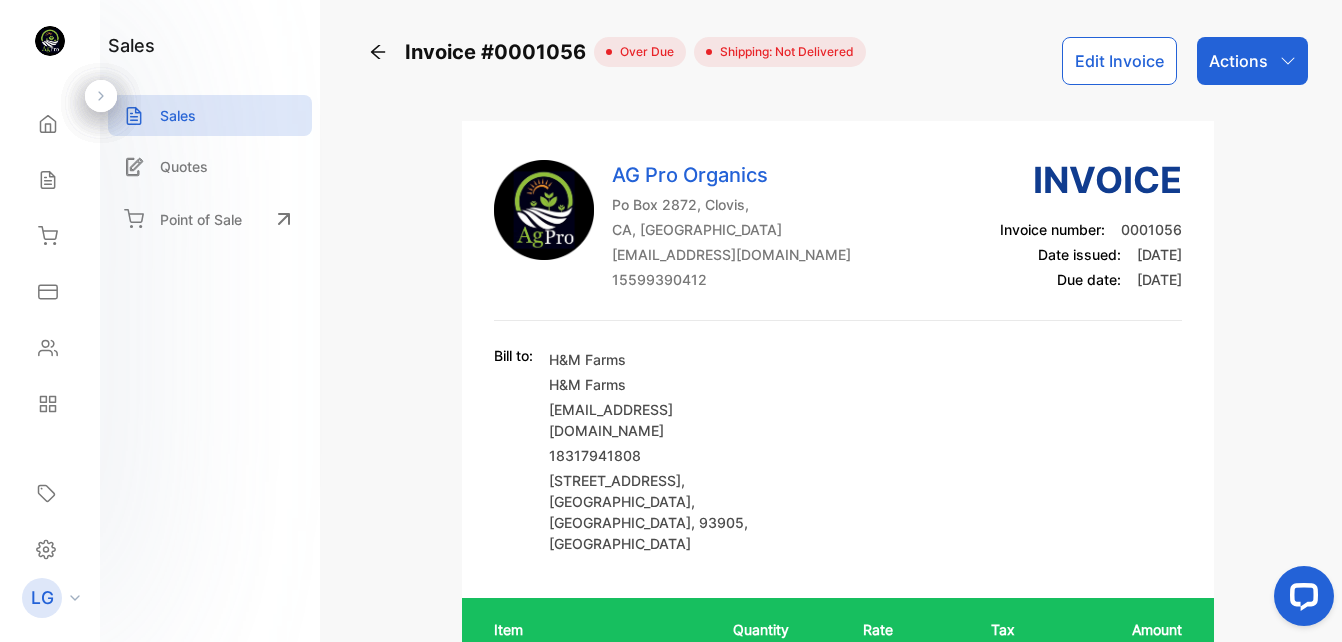 click 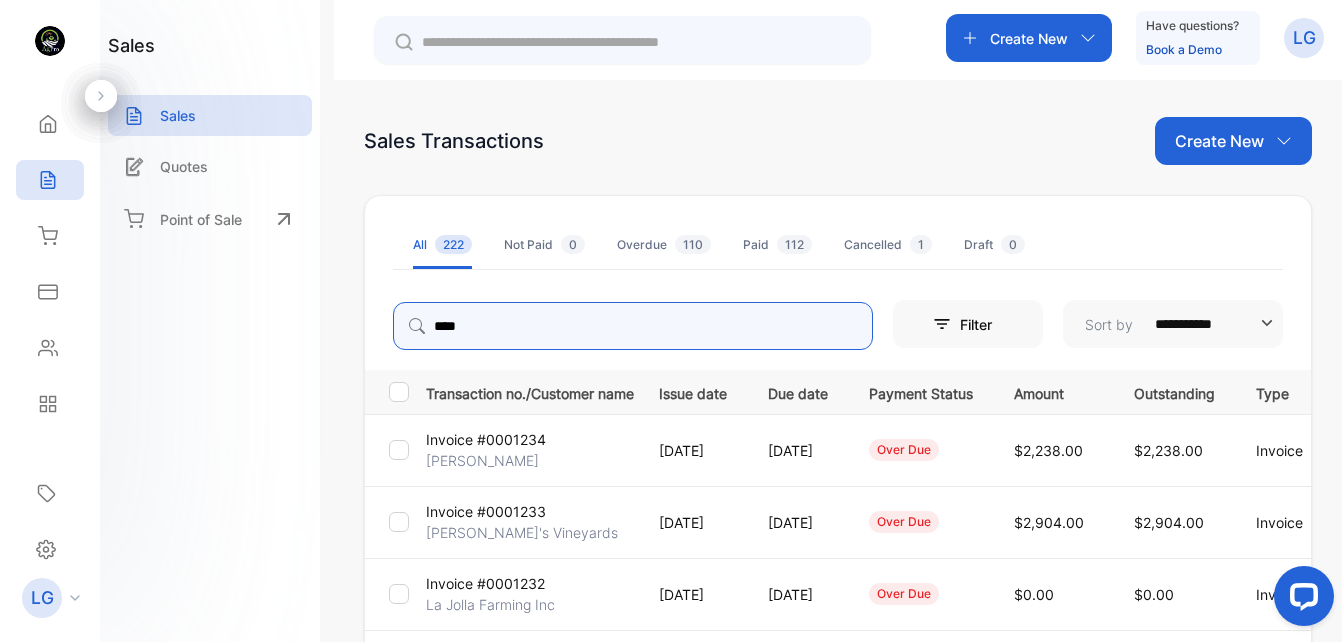 click on "****" at bounding box center [633, 326] 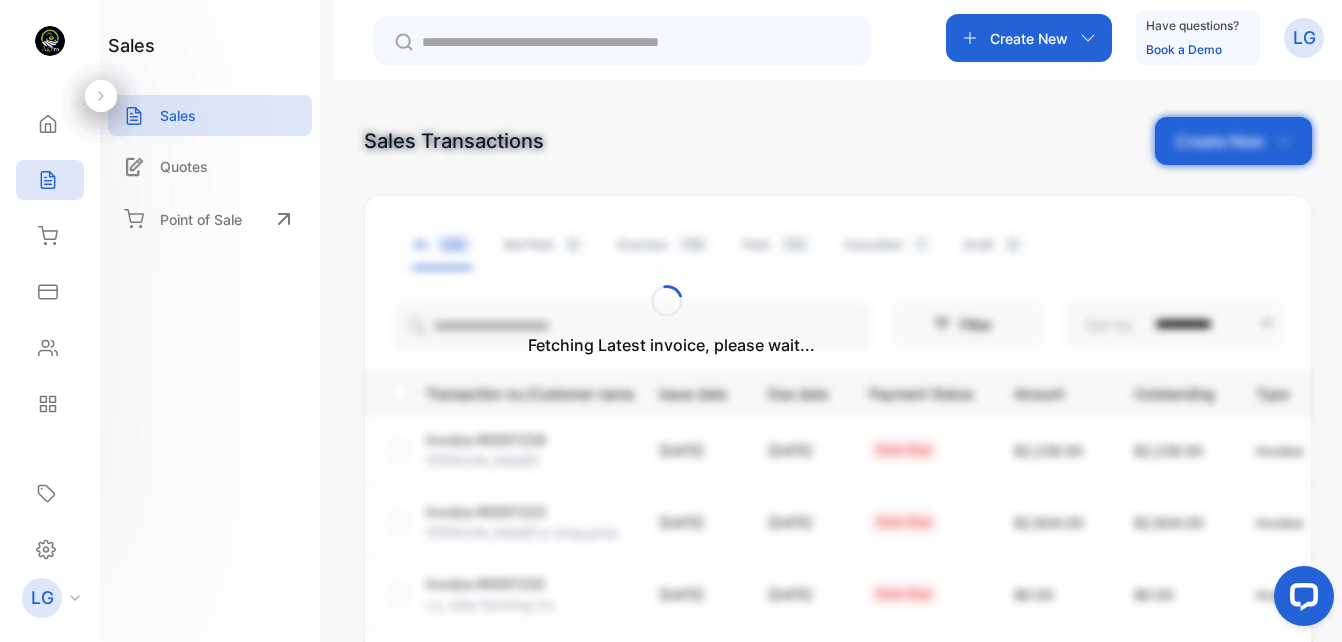 drag, startPoint x: 1334, startPoint y: 257, endPoint x: 1337, endPoint y: 311, distance: 54.08327 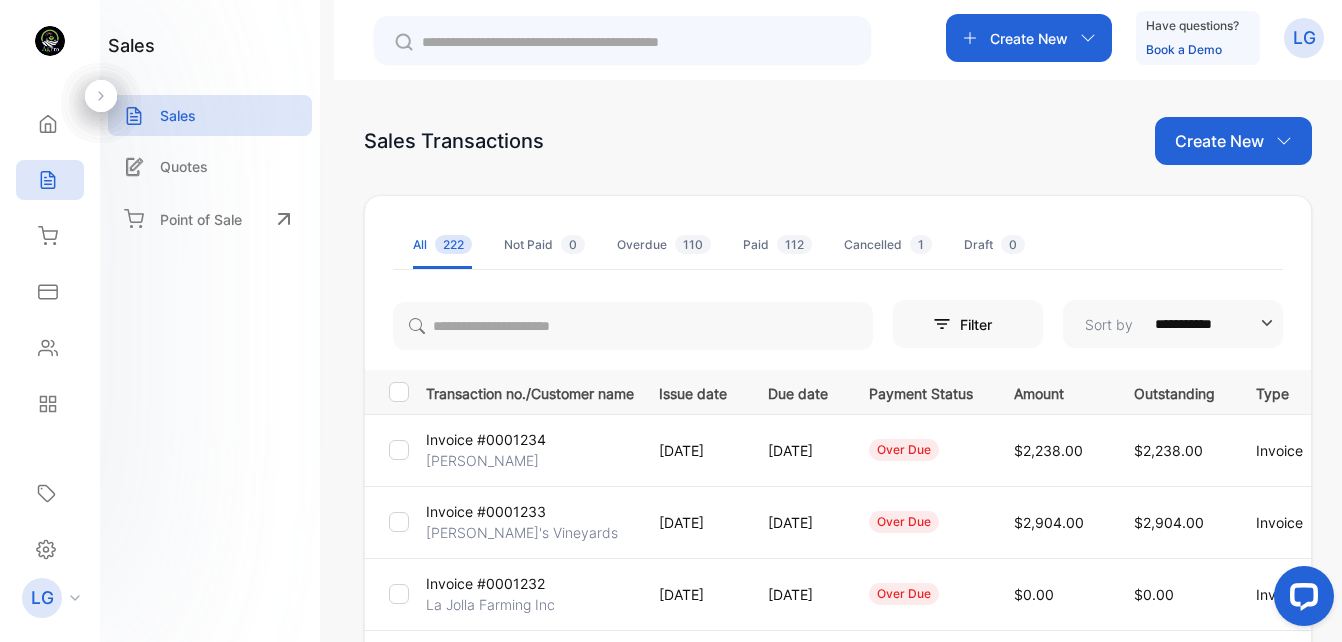 drag, startPoint x: 1337, startPoint y: 311, endPoint x: 1200, endPoint y: 246, distance: 151.63773 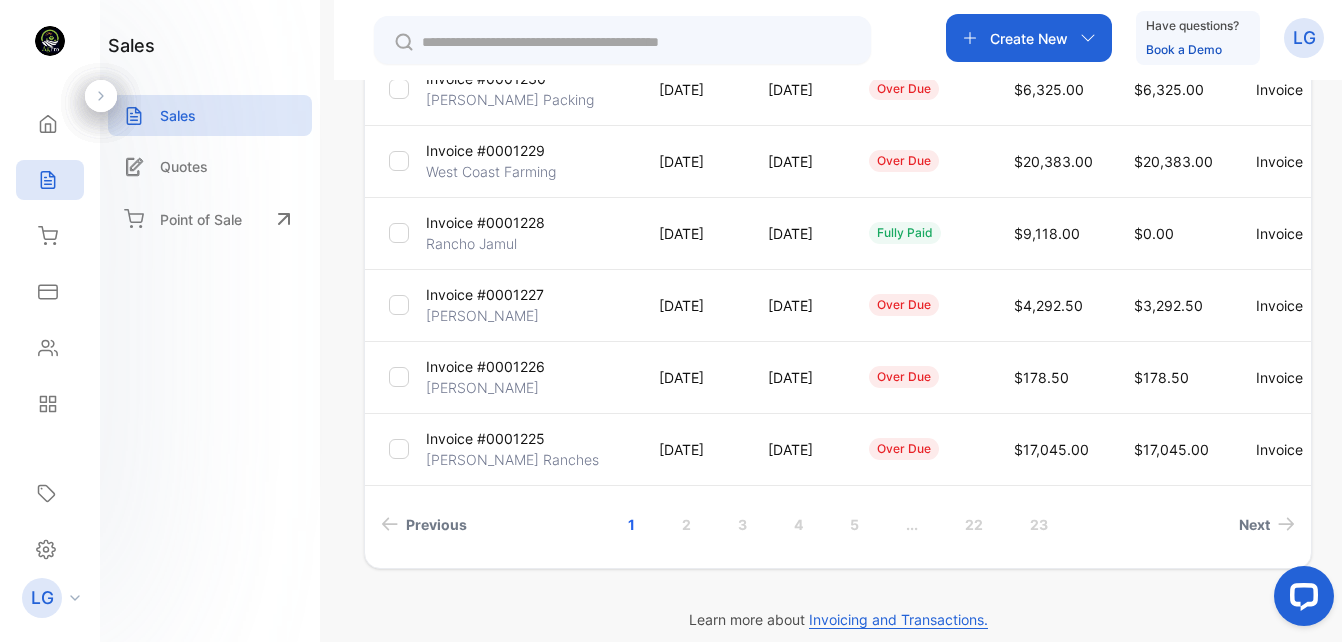 drag, startPoint x: 1340, startPoint y: 299, endPoint x: 65, endPoint y: 52, distance: 1298.7047 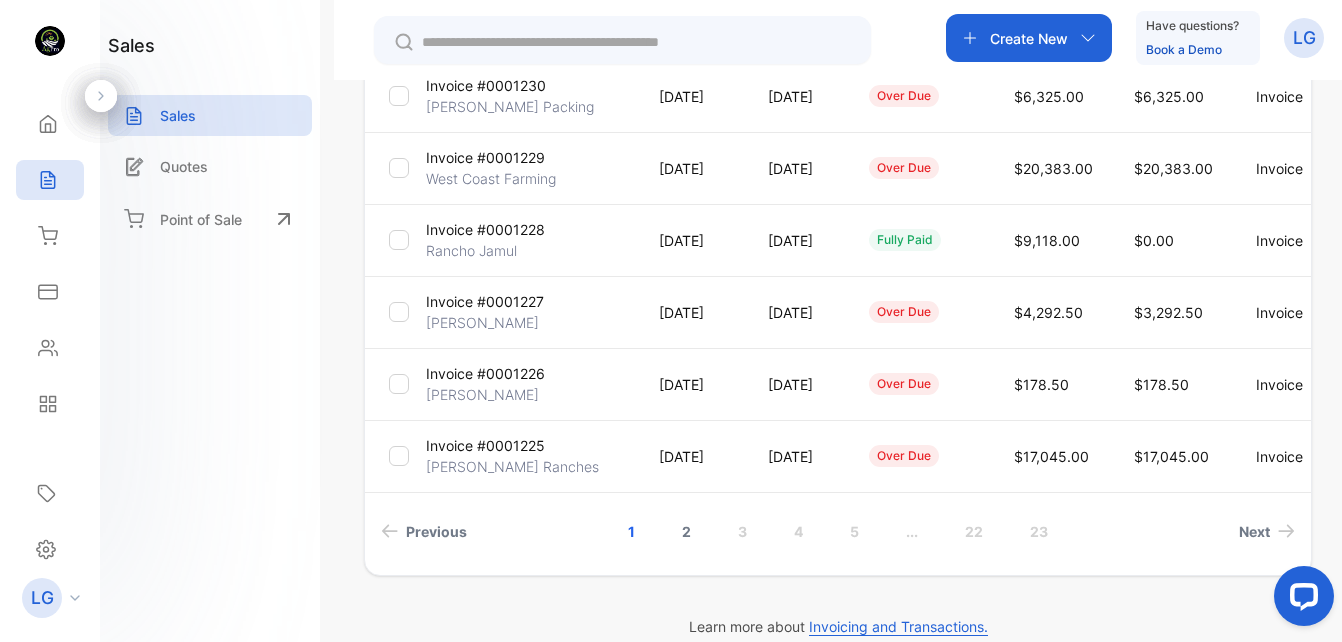 click on "2" at bounding box center [686, 531] 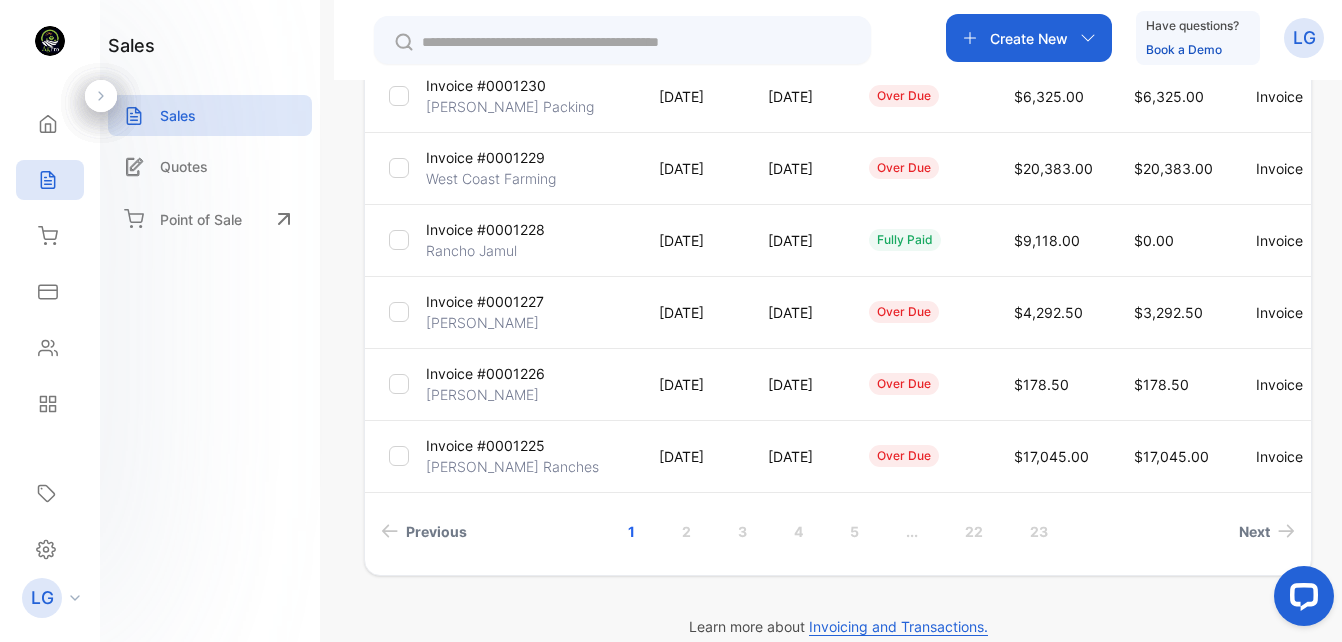 scroll, scrollTop: 632, scrollLeft: 0, axis: vertical 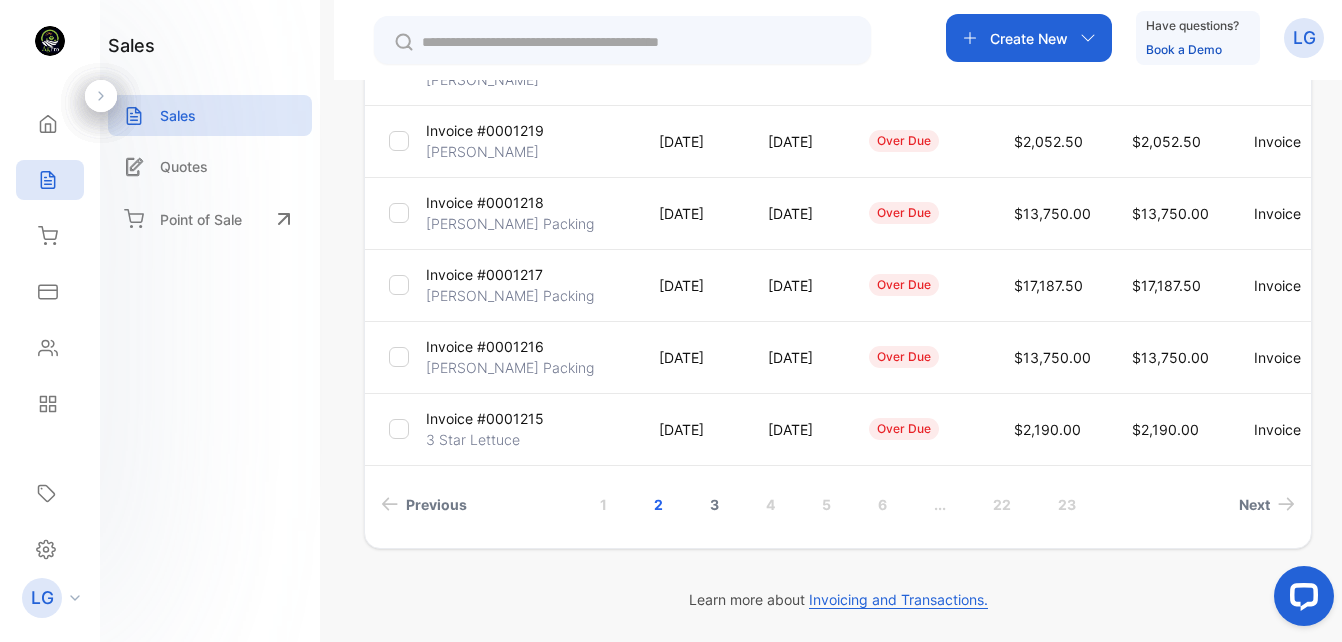 click on "3" at bounding box center (714, 504) 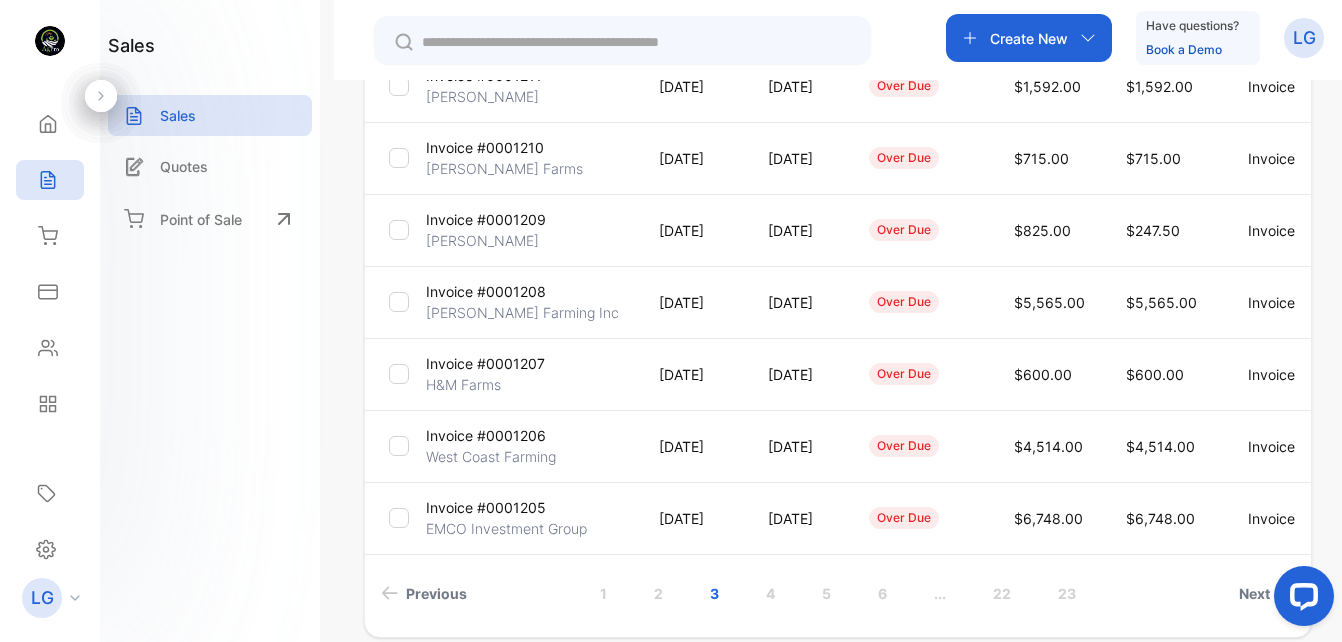 scroll, scrollTop: 583, scrollLeft: 0, axis: vertical 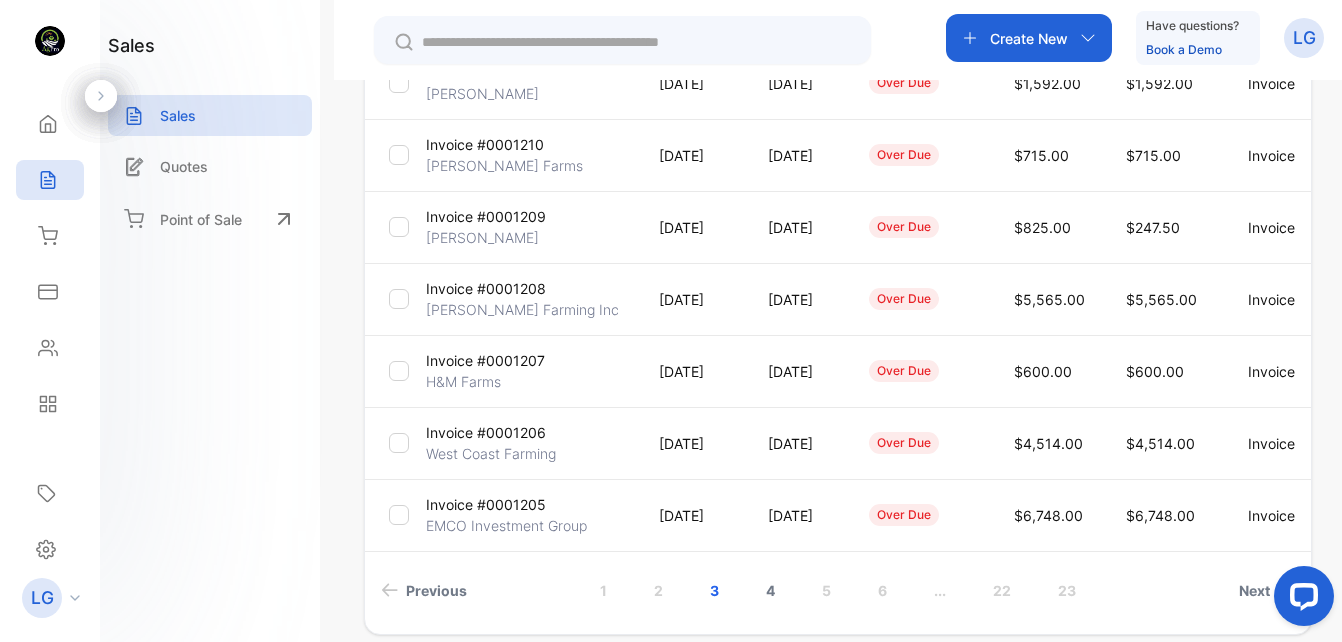 click on "4" at bounding box center (770, 590) 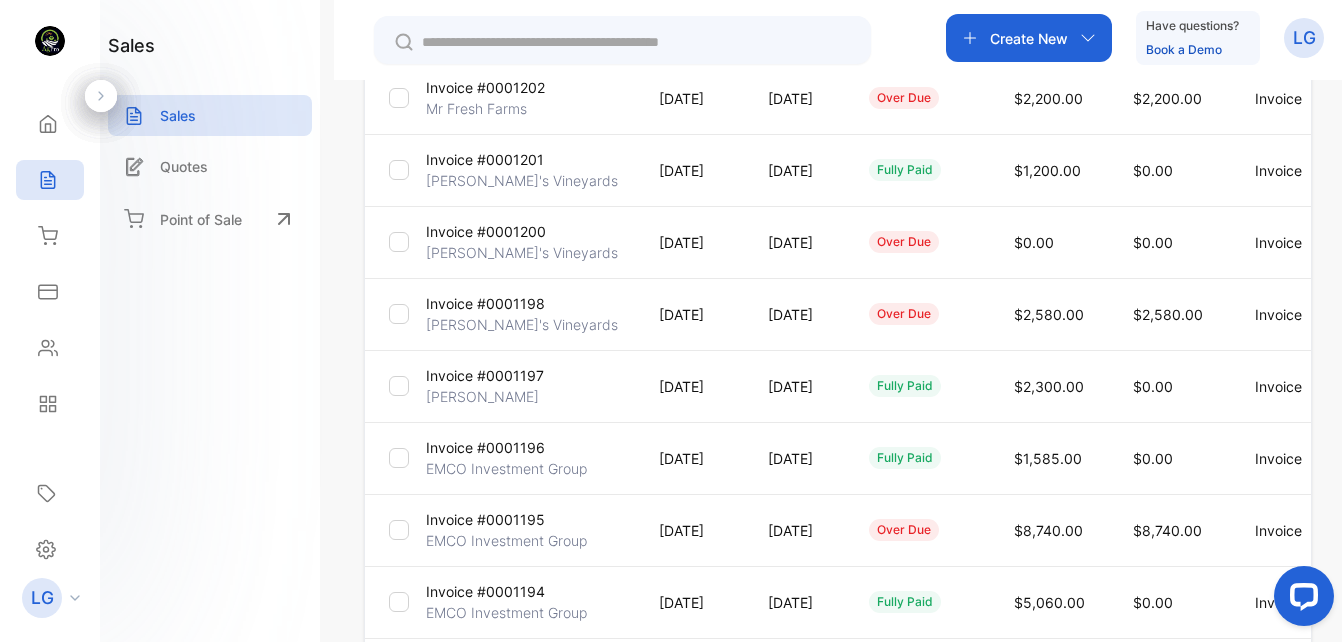 scroll, scrollTop: 498, scrollLeft: 0, axis: vertical 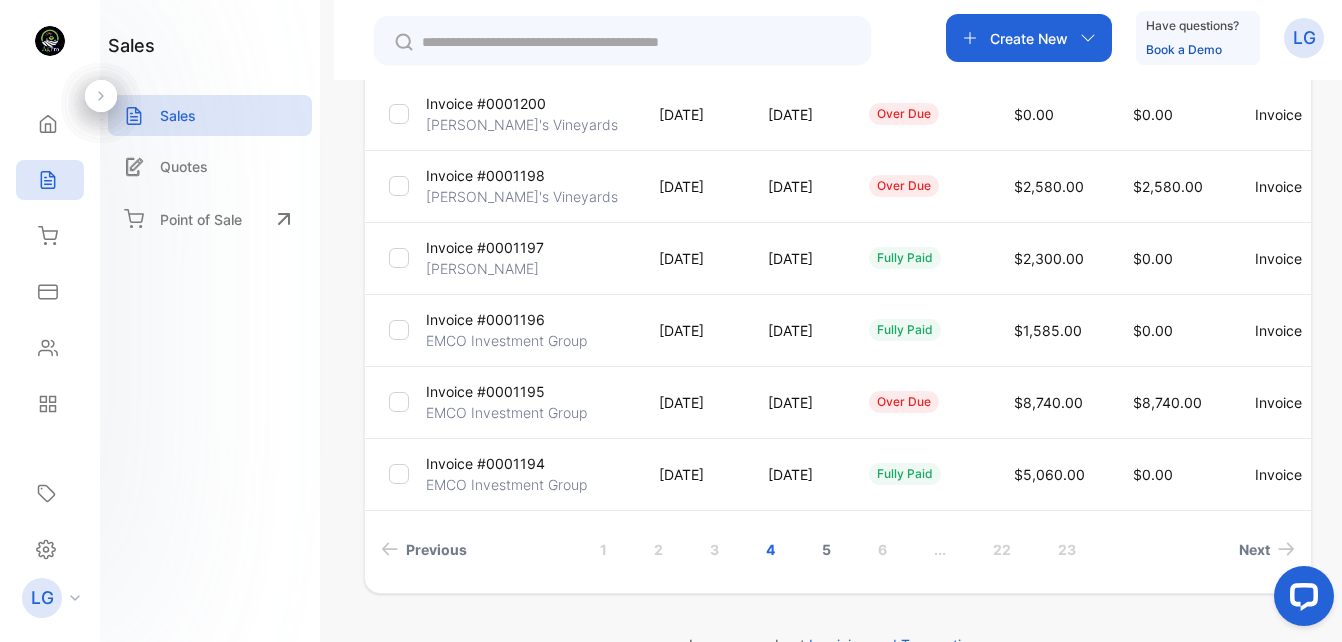 click on "5" at bounding box center [826, 549] 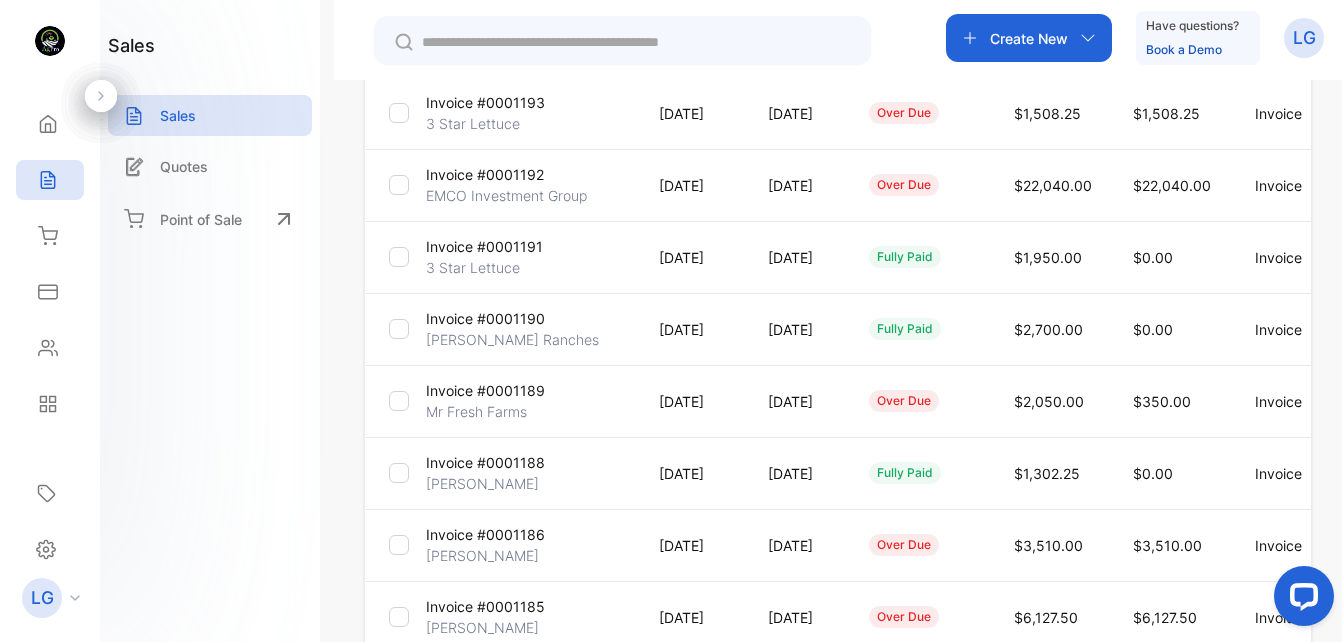 scroll, scrollTop: 343, scrollLeft: 0, axis: vertical 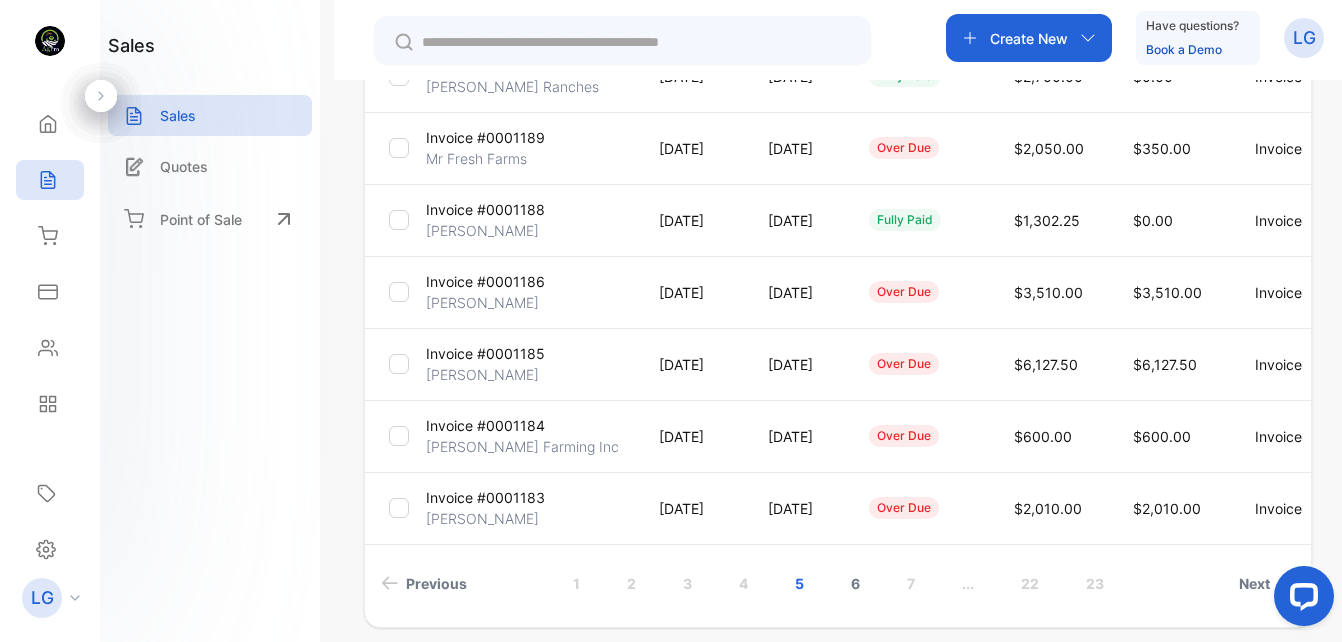 click on "6" at bounding box center (855, 583) 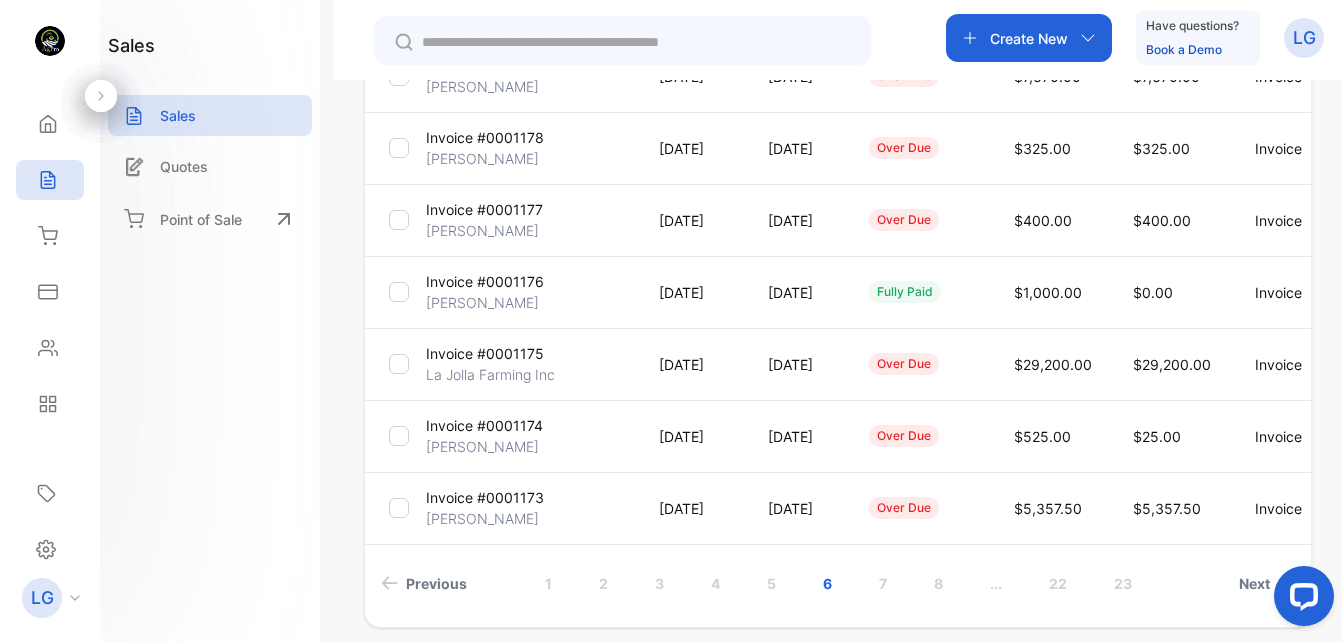 click on "**********" at bounding box center [838, 401] 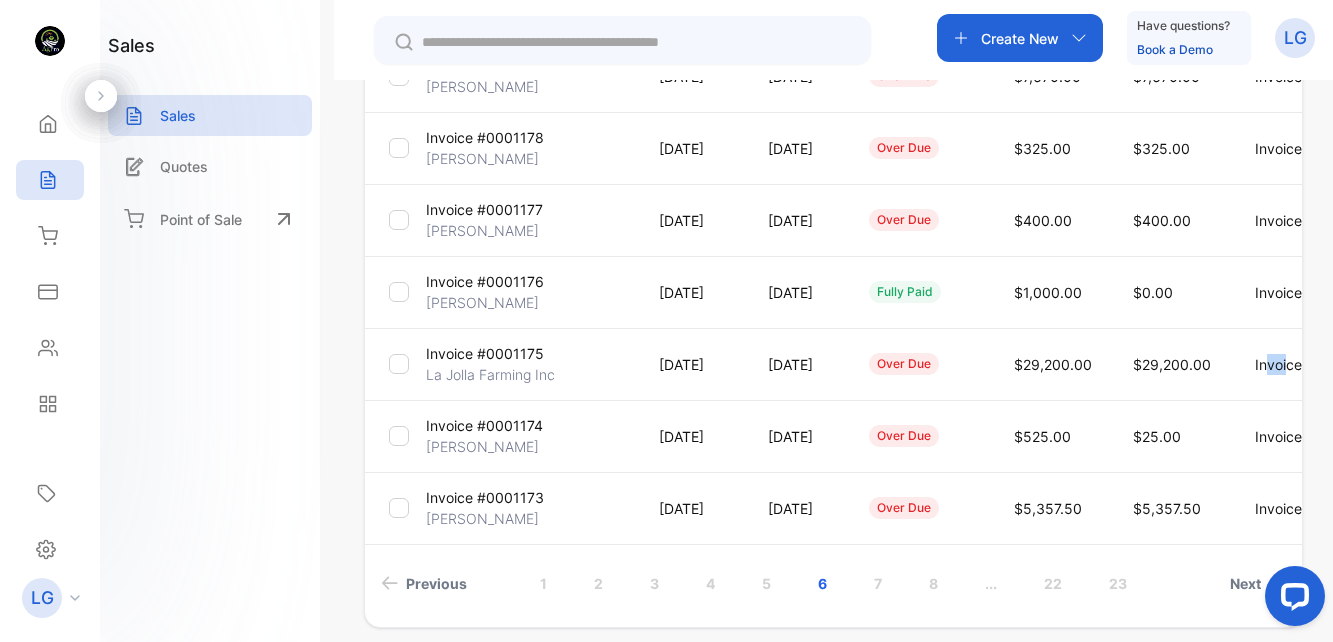 drag, startPoint x: 1326, startPoint y: 384, endPoint x: 1339, endPoint y: 338, distance: 47.801674 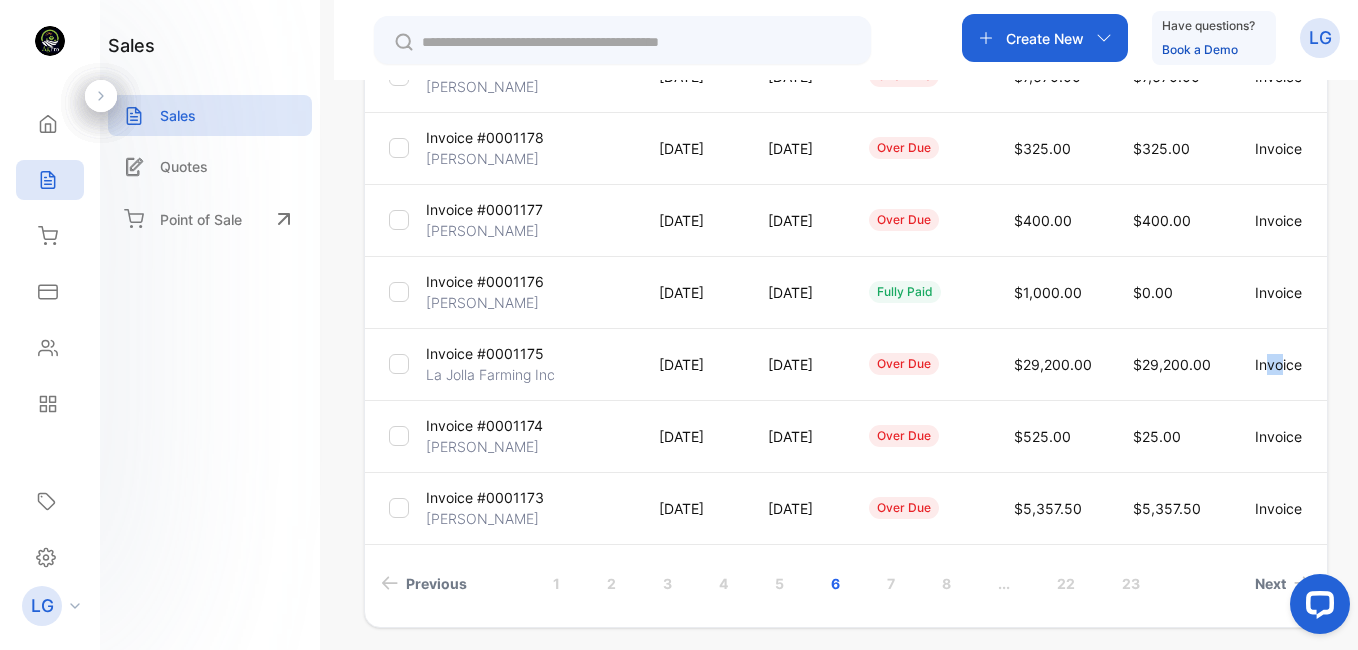 scroll, scrollTop: 21, scrollLeft: 0, axis: vertical 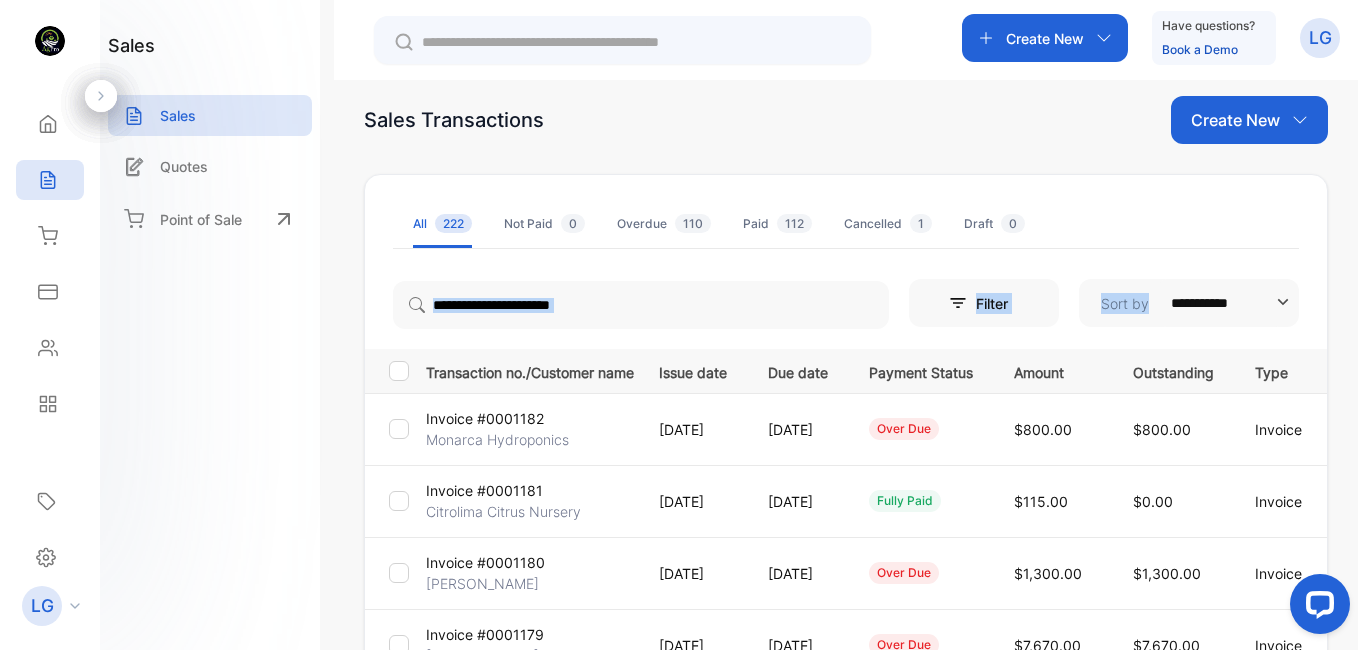 drag, startPoint x: 1351, startPoint y: 224, endPoint x: 1336, endPoint y: 251, distance: 30.88689 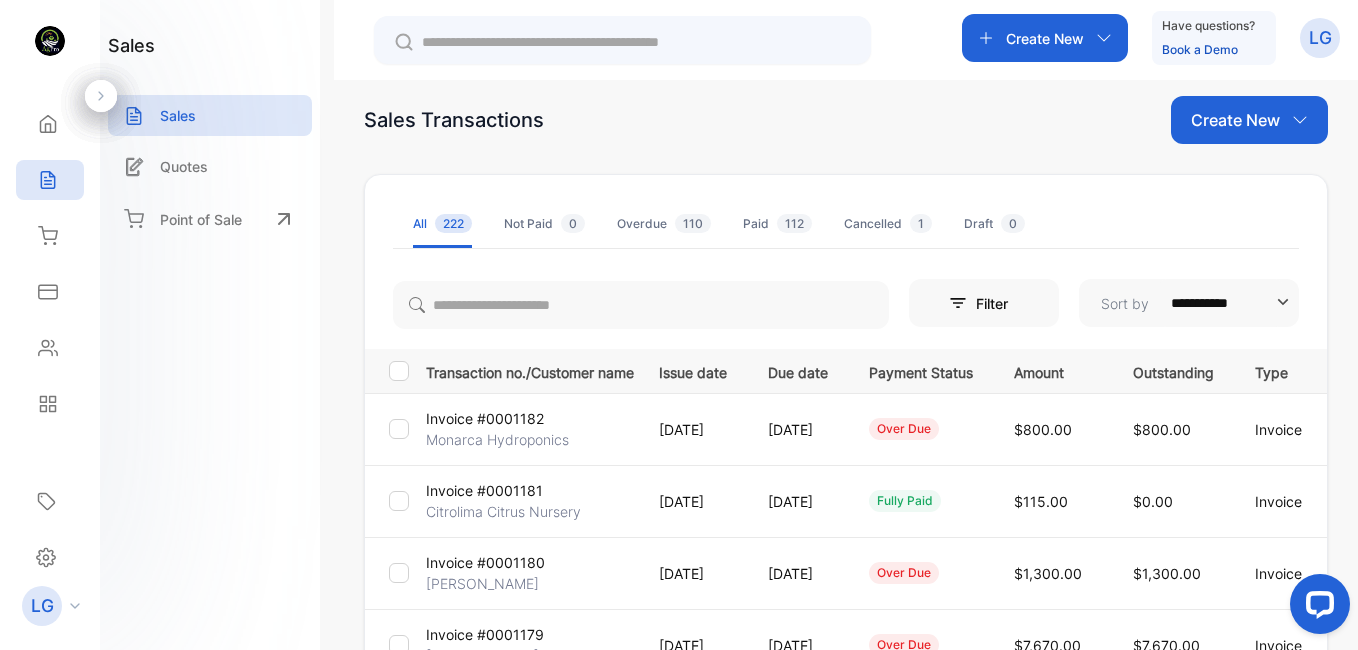 scroll, scrollTop: 194, scrollLeft: 0, axis: vertical 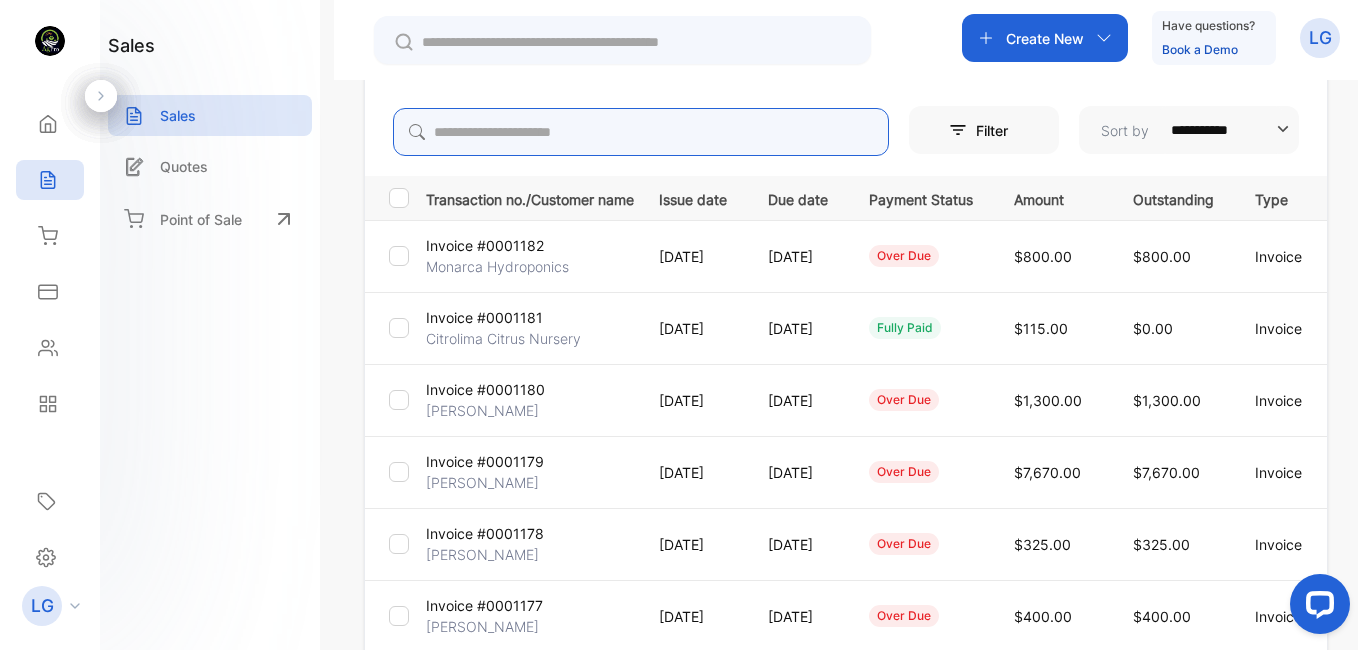 click at bounding box center (641, 132) 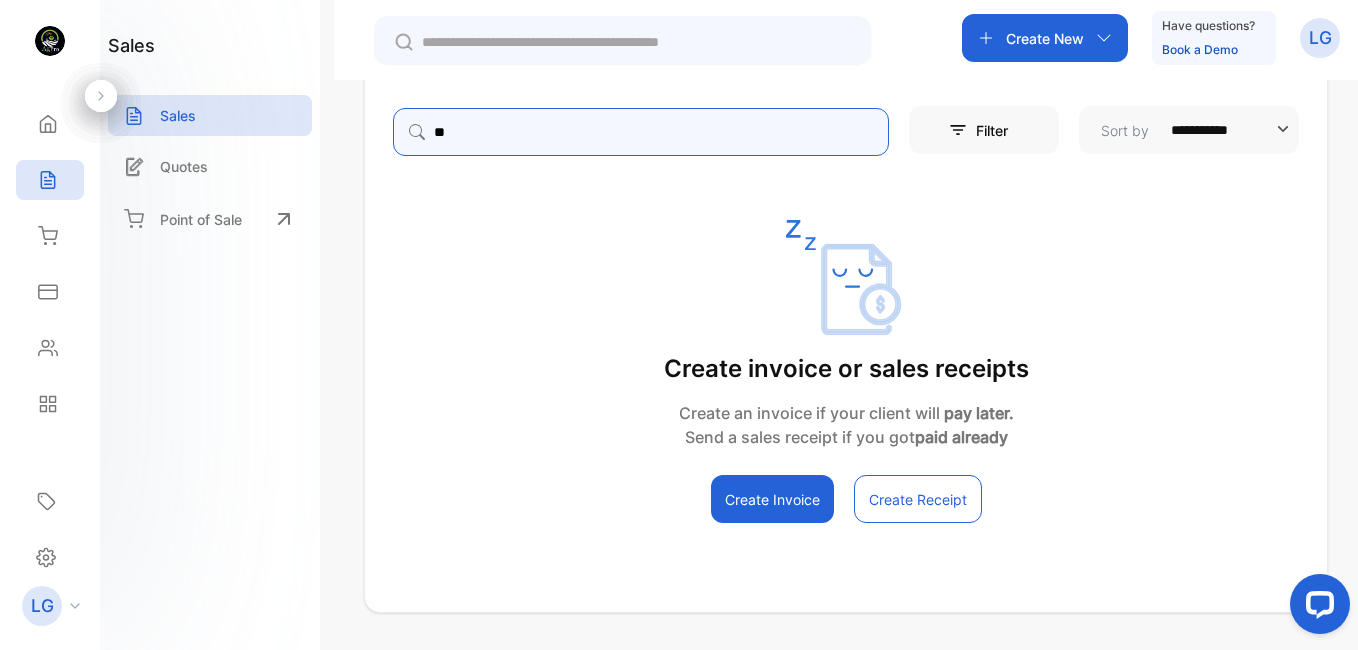 type on "*" 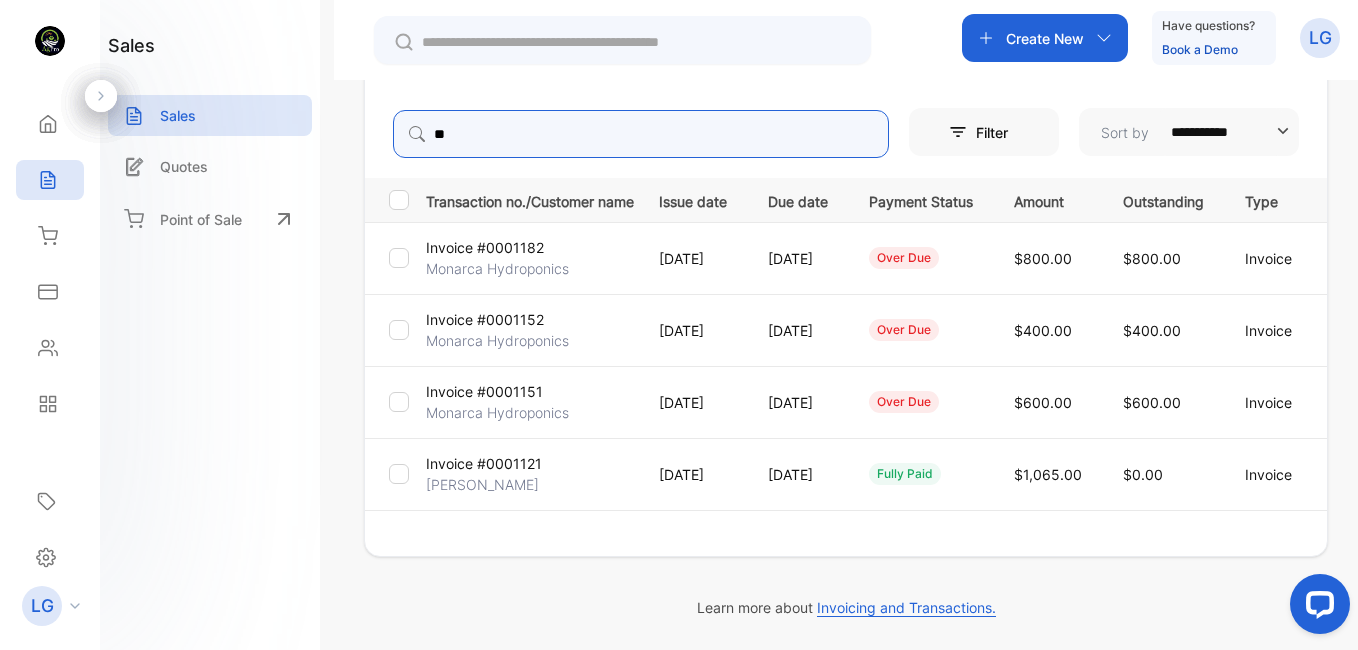 scroll, scrollTop: 194, scrollLeft: 0, axis: vertical 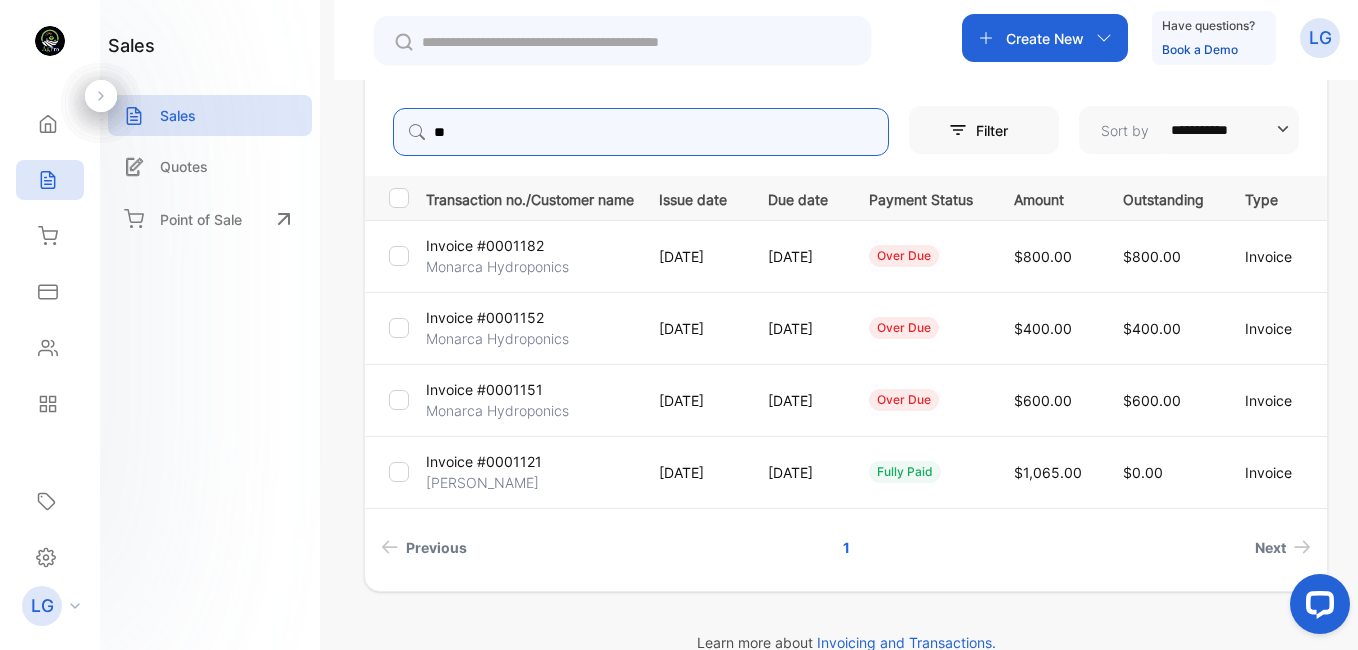 type on "**" 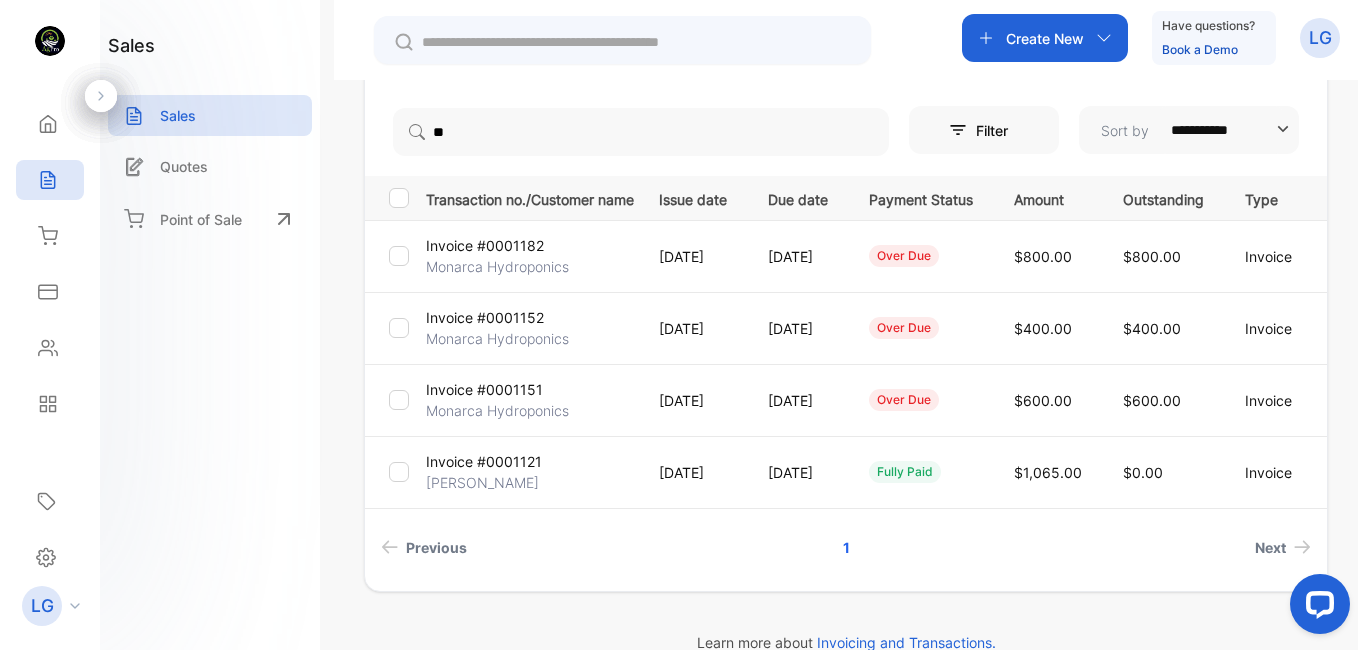 click on "Invoice #0001151" at bounding box center [484, 389] 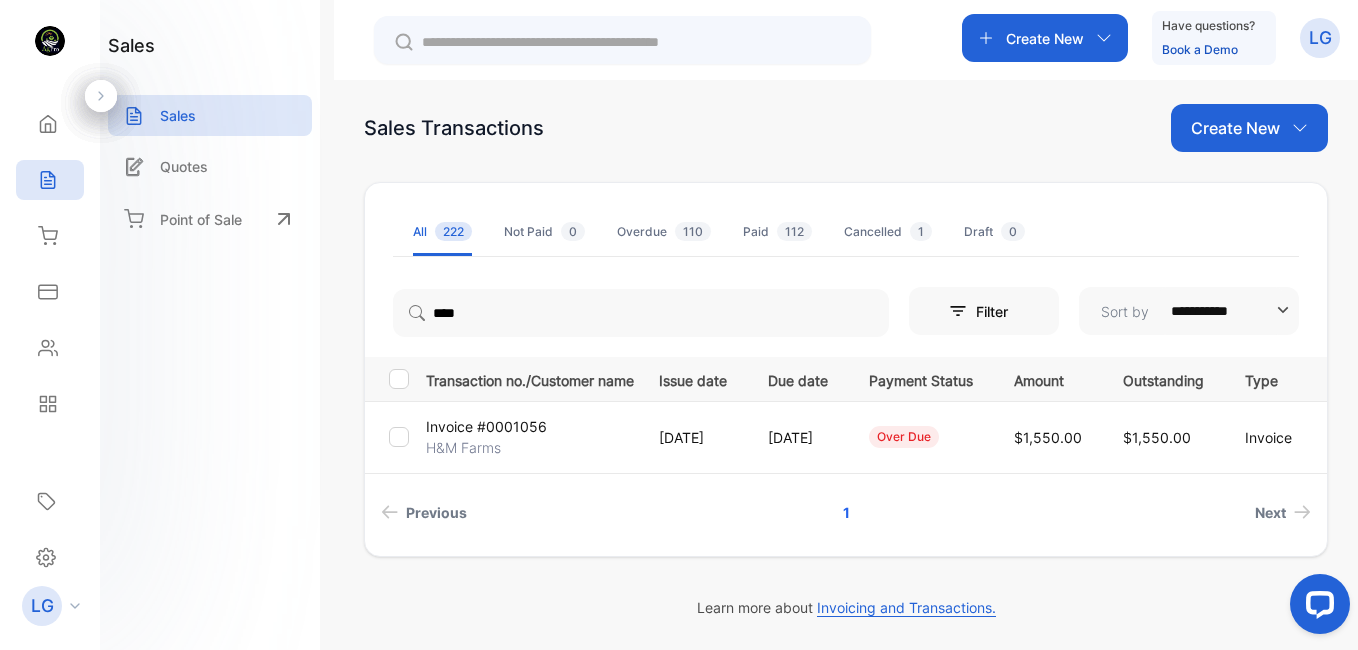 scroll, scrollTop: 194, scrollLeft: 0, axis: vertical 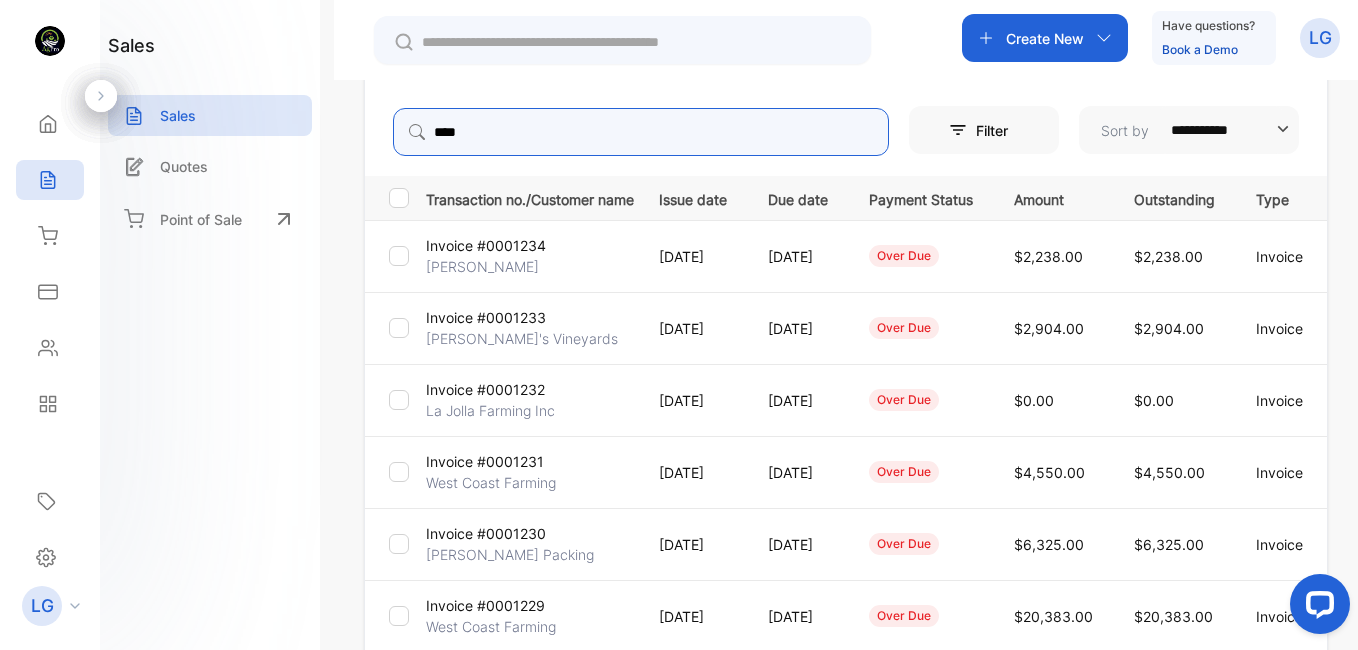 click on "****" at bounding box center (641, 132) 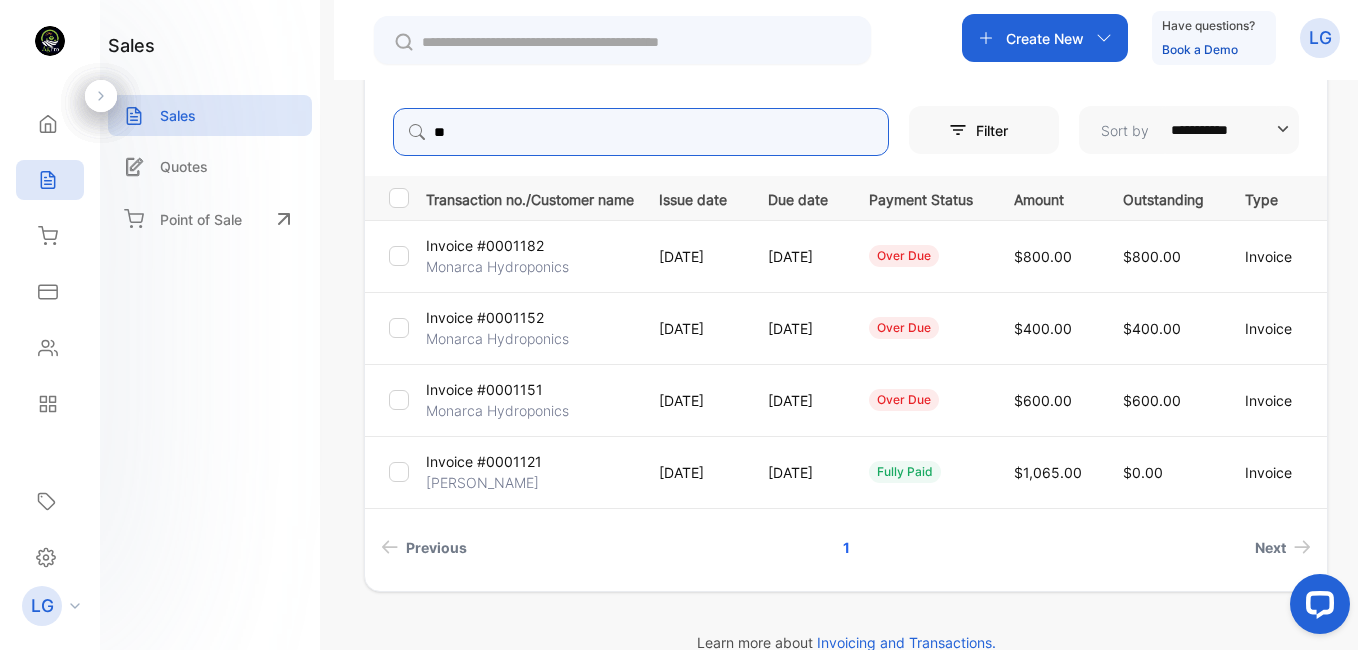 type on "**" 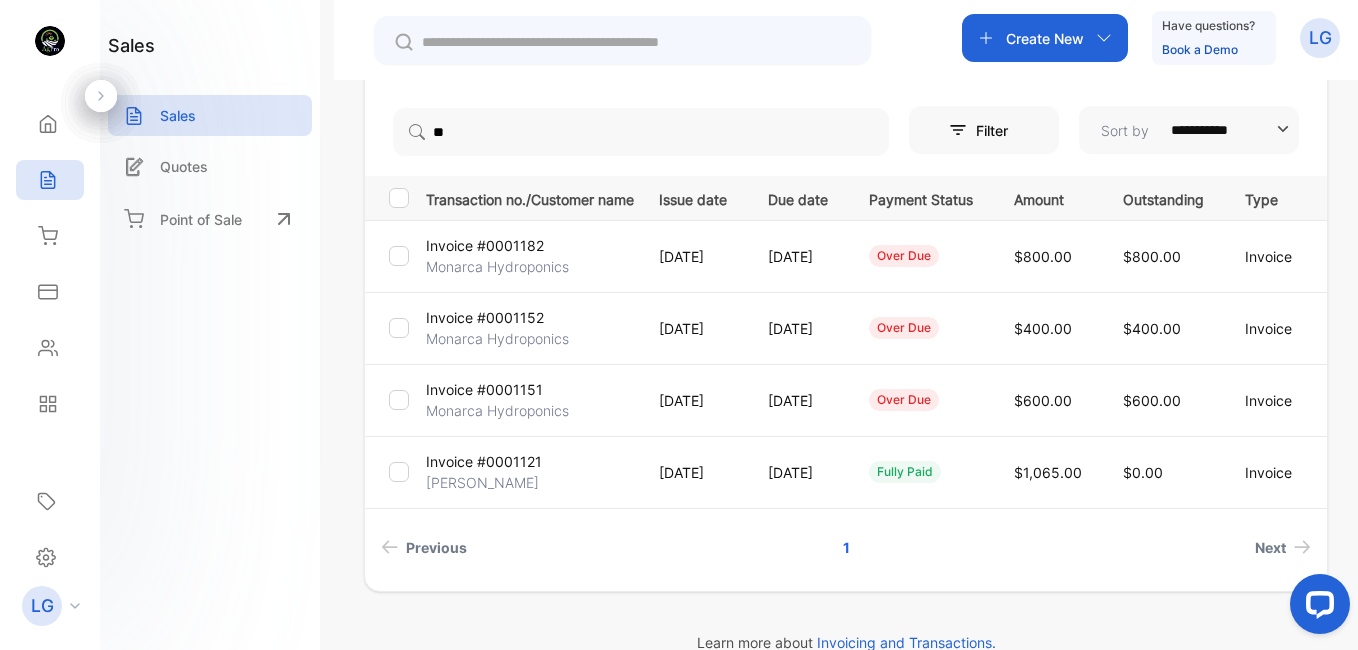 click on "Monarca Hydroponics" at bounding box center (497, 266) 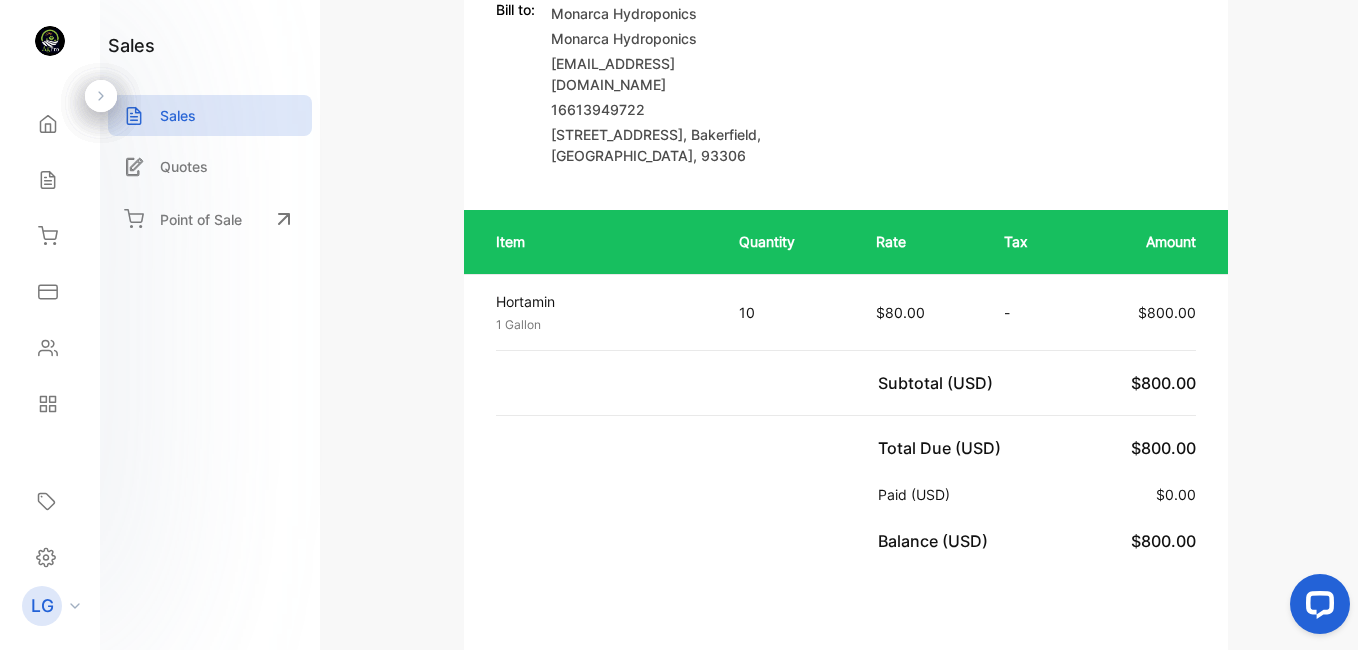 scroll, scrollTop: 348, scrollLeft: 0, axis: vertical 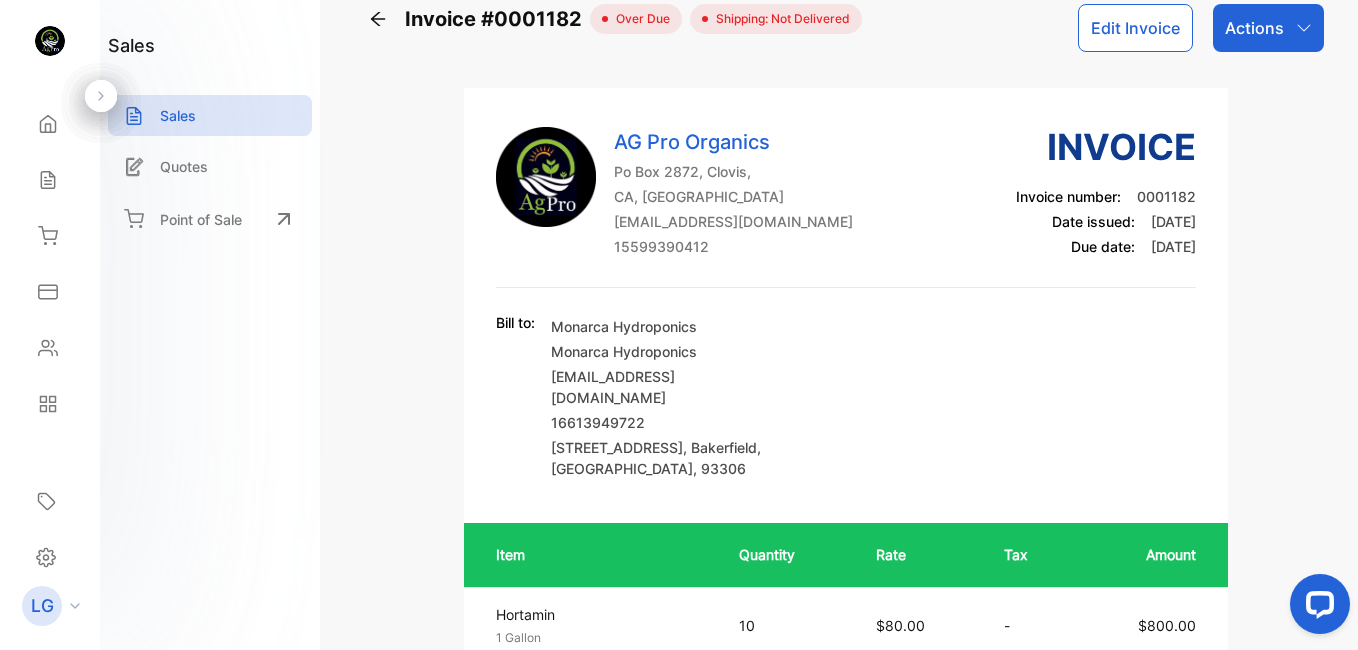 click on "Edit Invoice" at bounding box center (1135, 28) 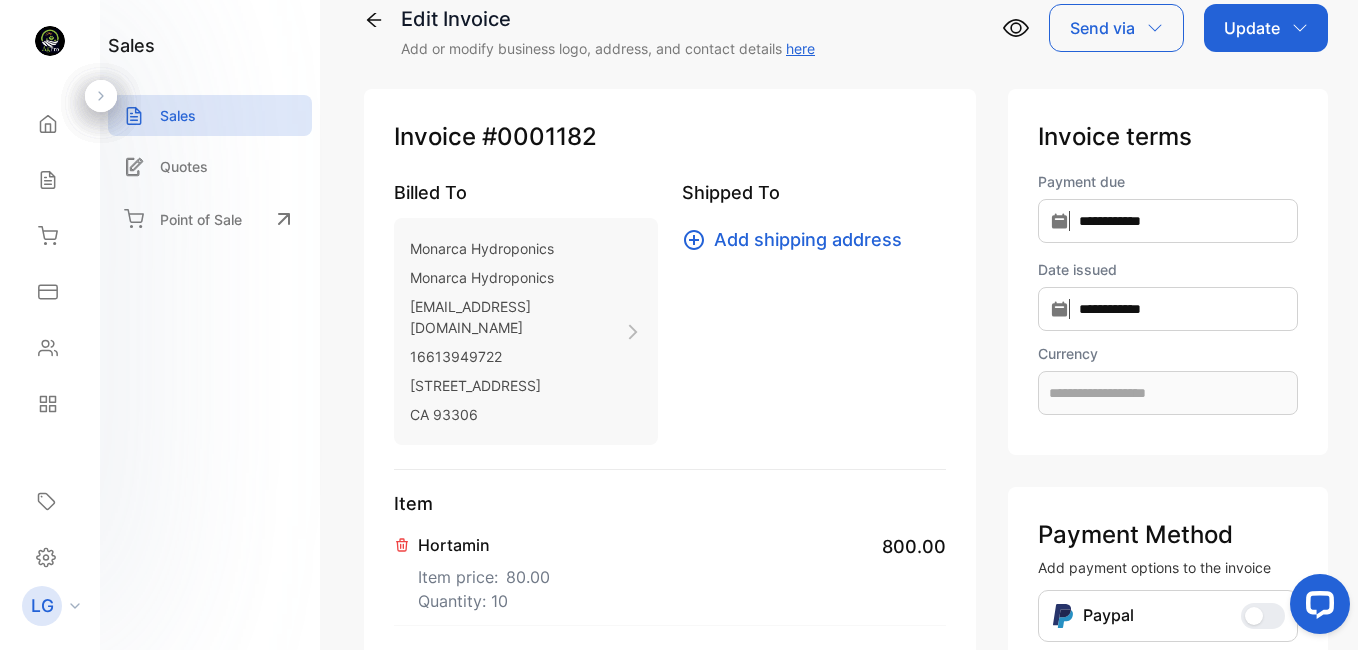 type on "**********" 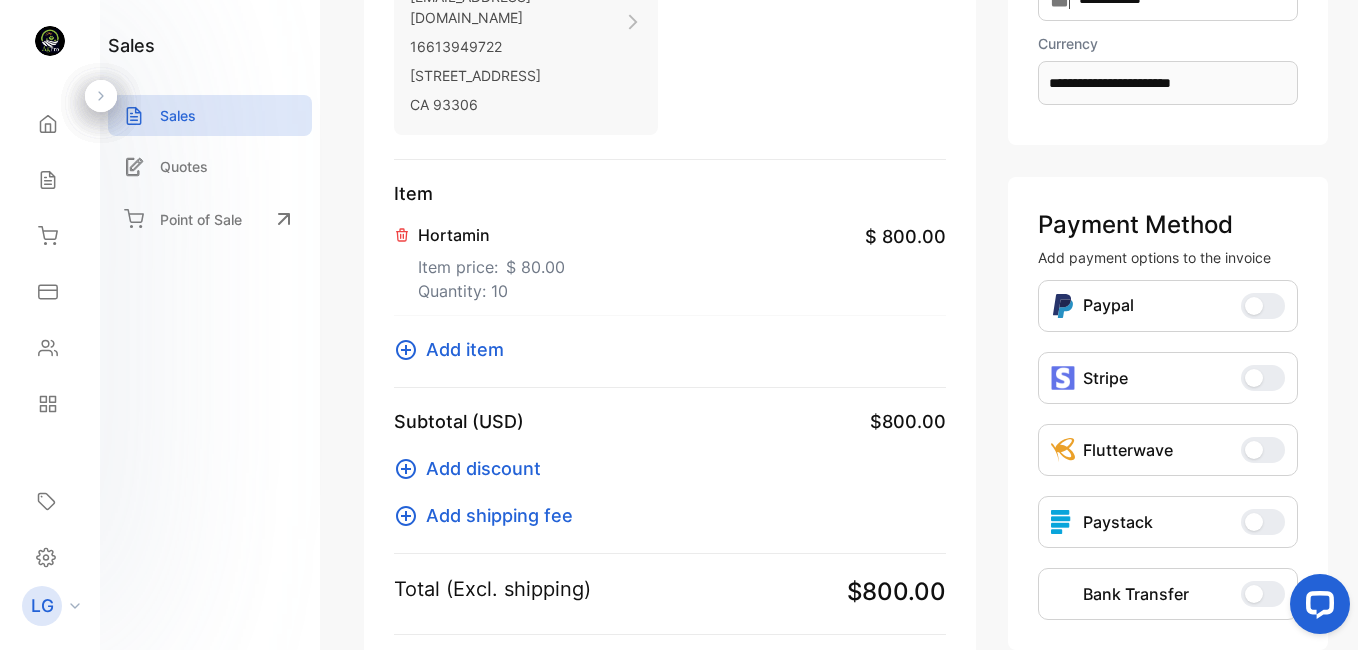 scroll, scrollTop: 351, scrollLeft: 0, axis: vertical 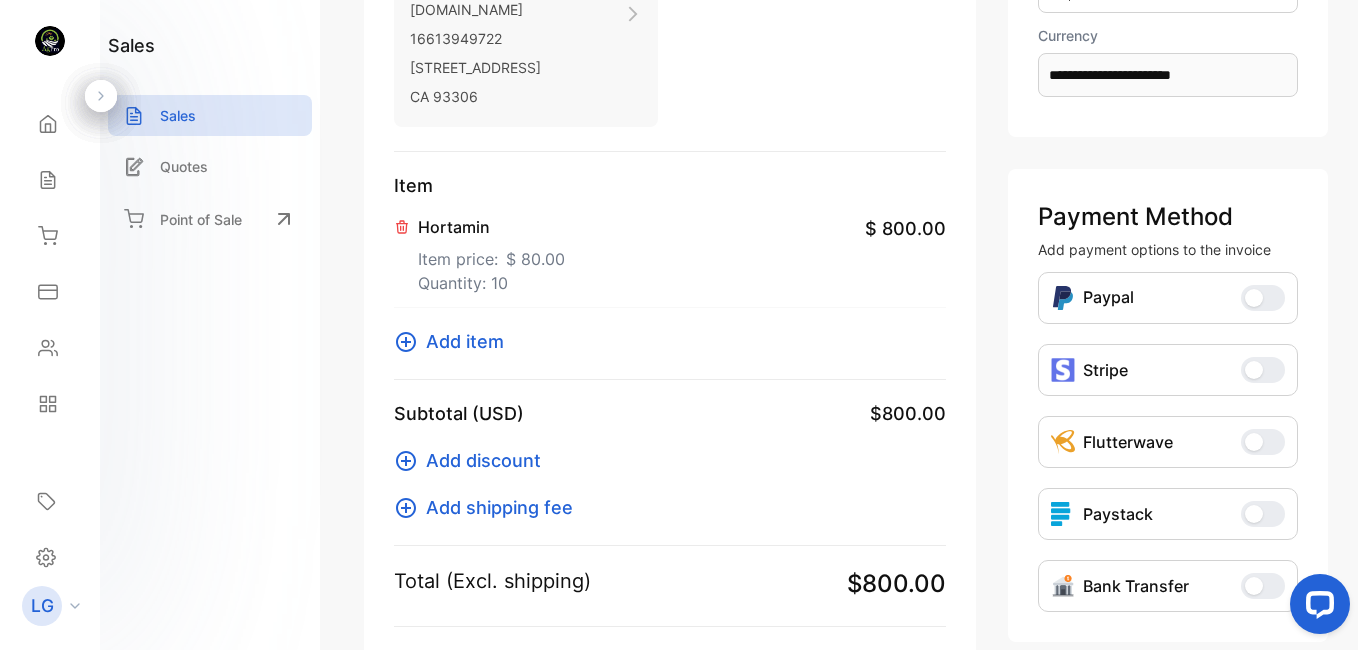 click on "$ 80.00" at bounding box center [535, 259] 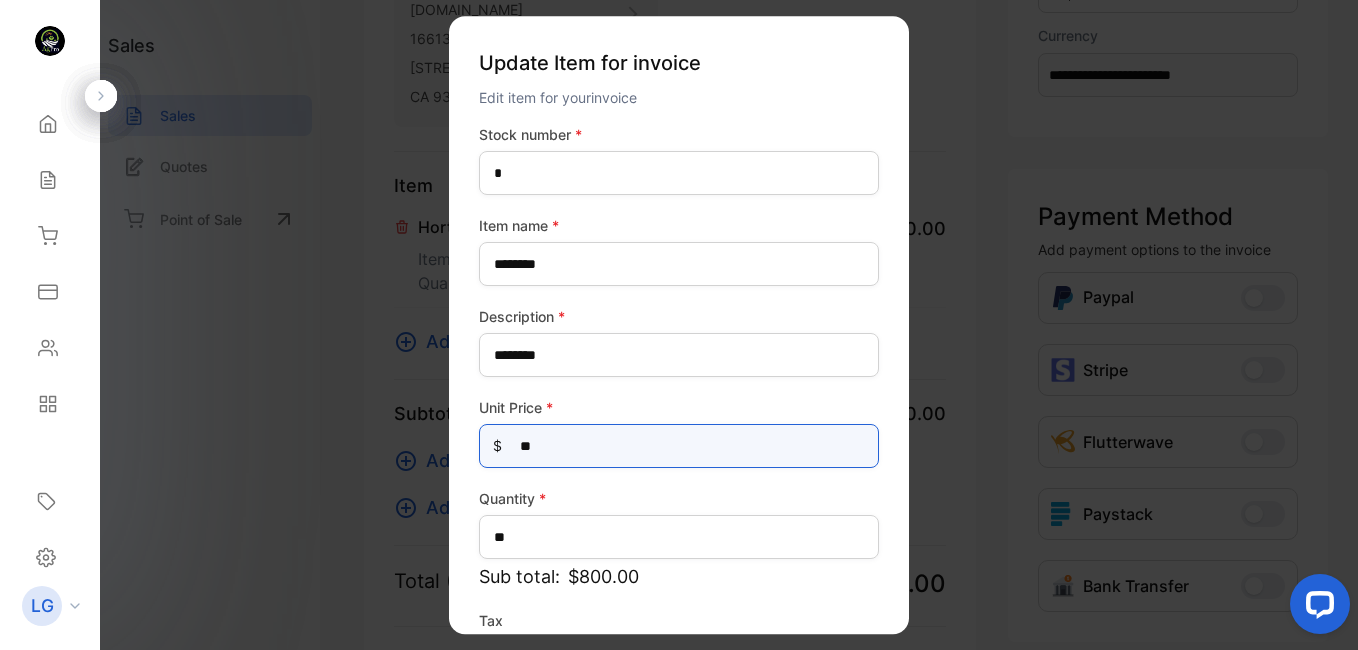 click on "**" at bounding box center [679, 446] 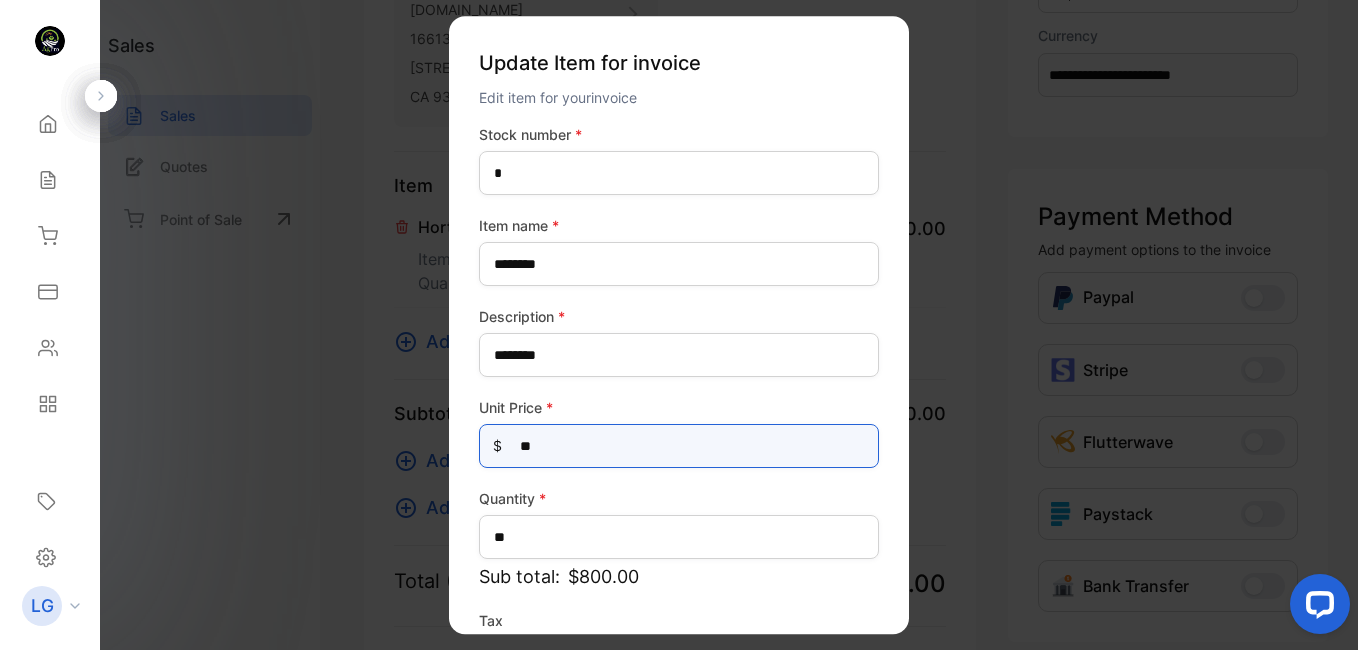 type on "*" 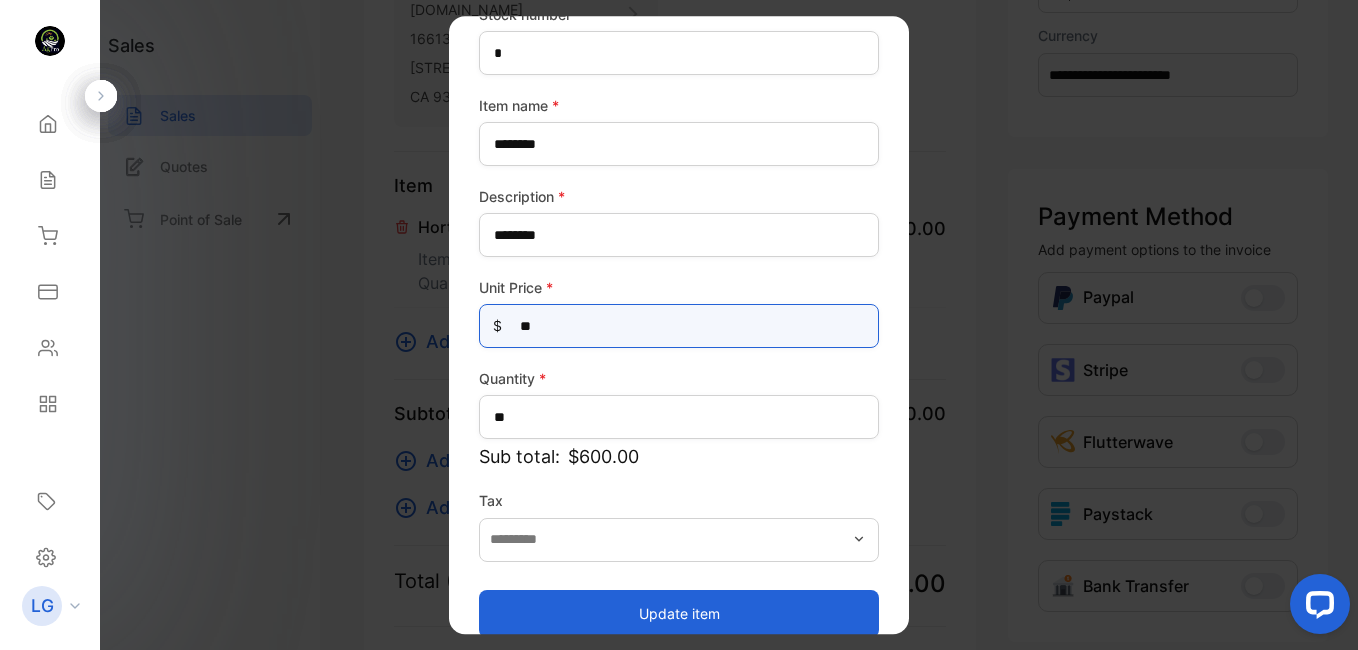 scroll, scrollTop: 148, scrollLeft: 0, axis: vertical 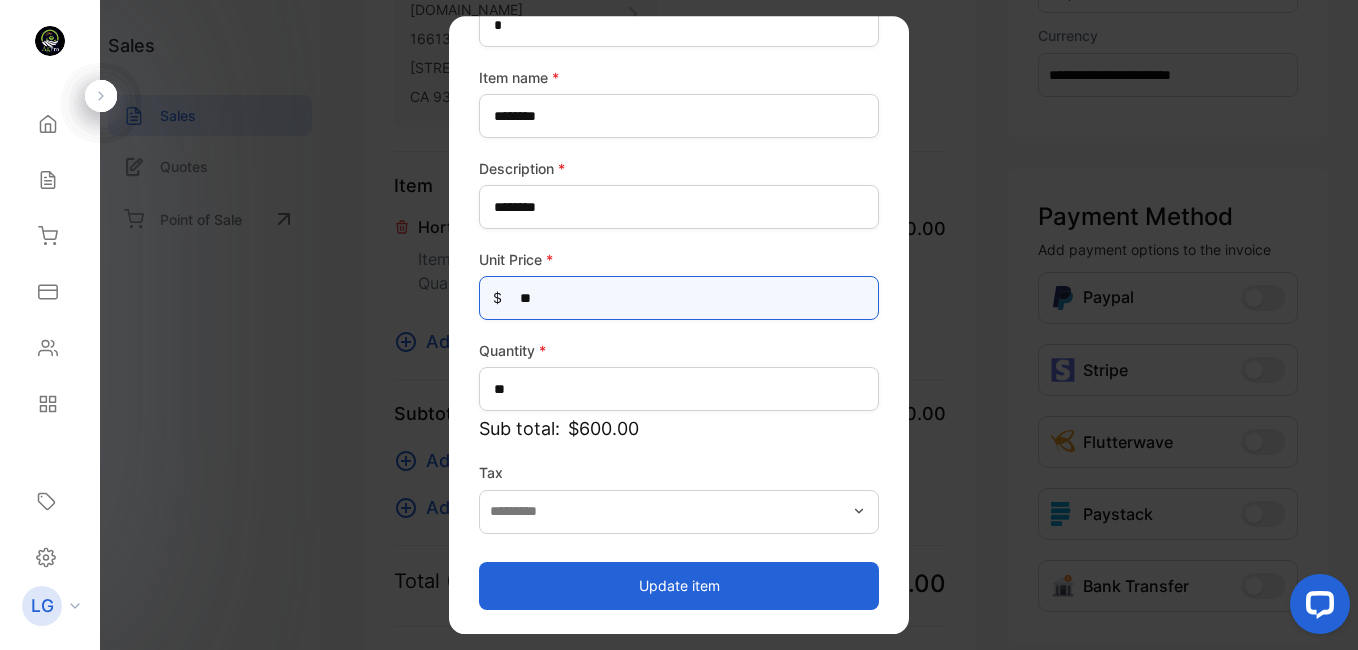 type on "**" 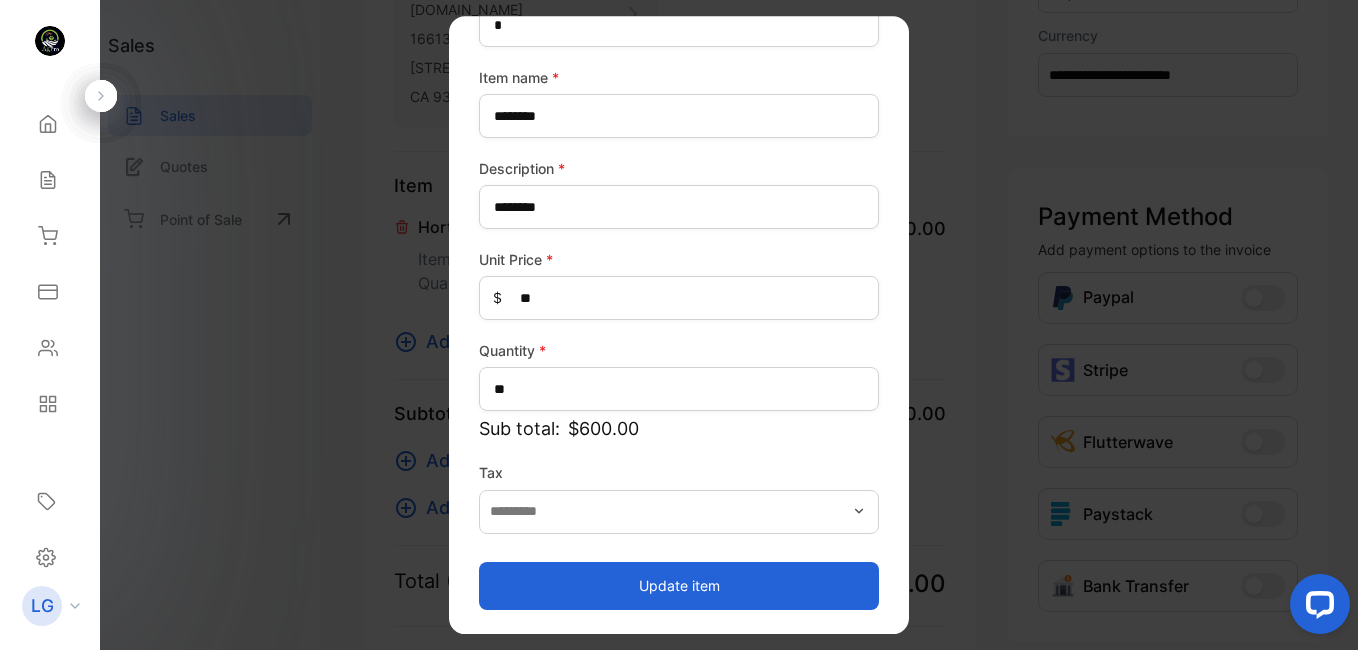 click on "Update item" at bounding box center [679, 586] 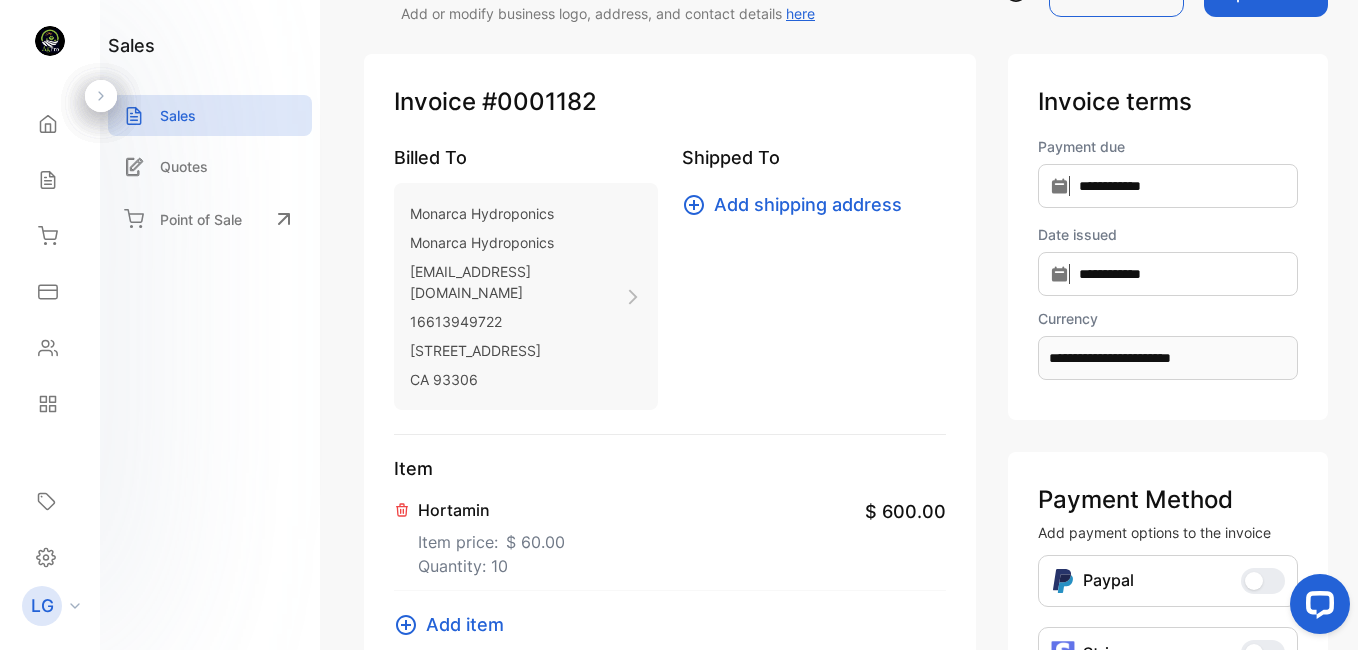 scroll, scrollTop: 14, scrollLeft: 0, axis: vertical 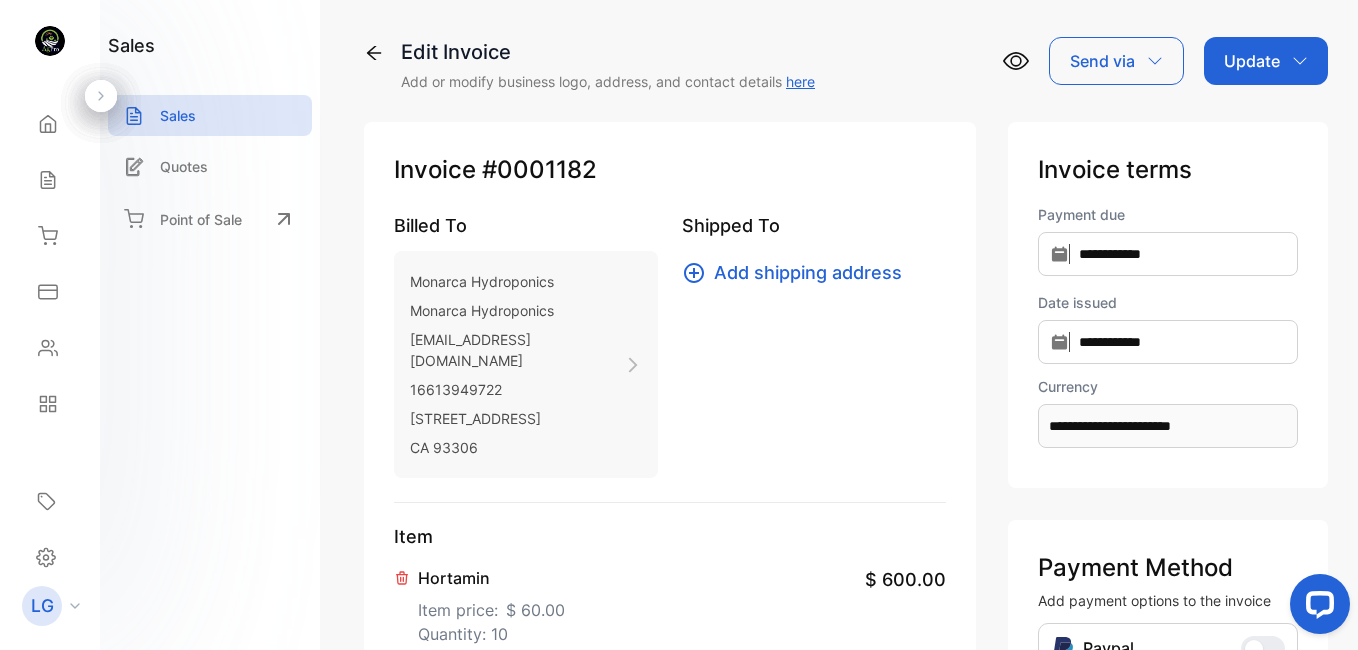 click on "Update" at bounding box center (1266, 61) 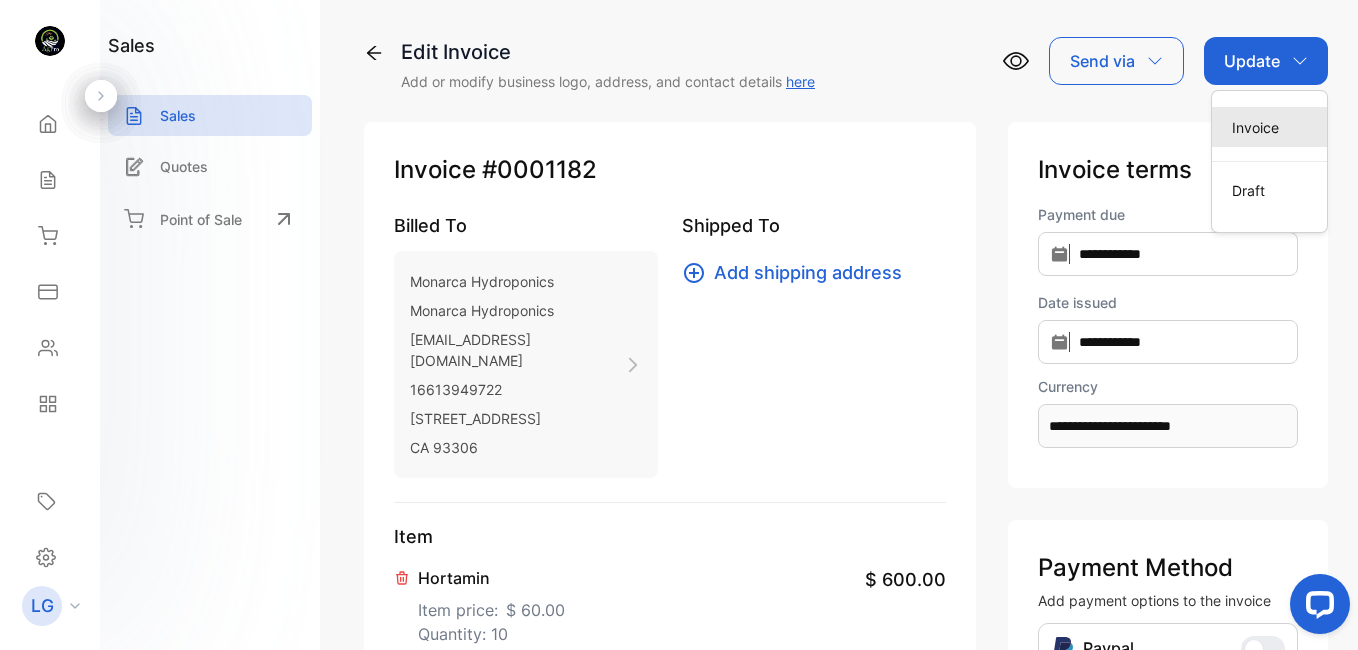 click on "Invoice" at bounding box center [1269, 127] 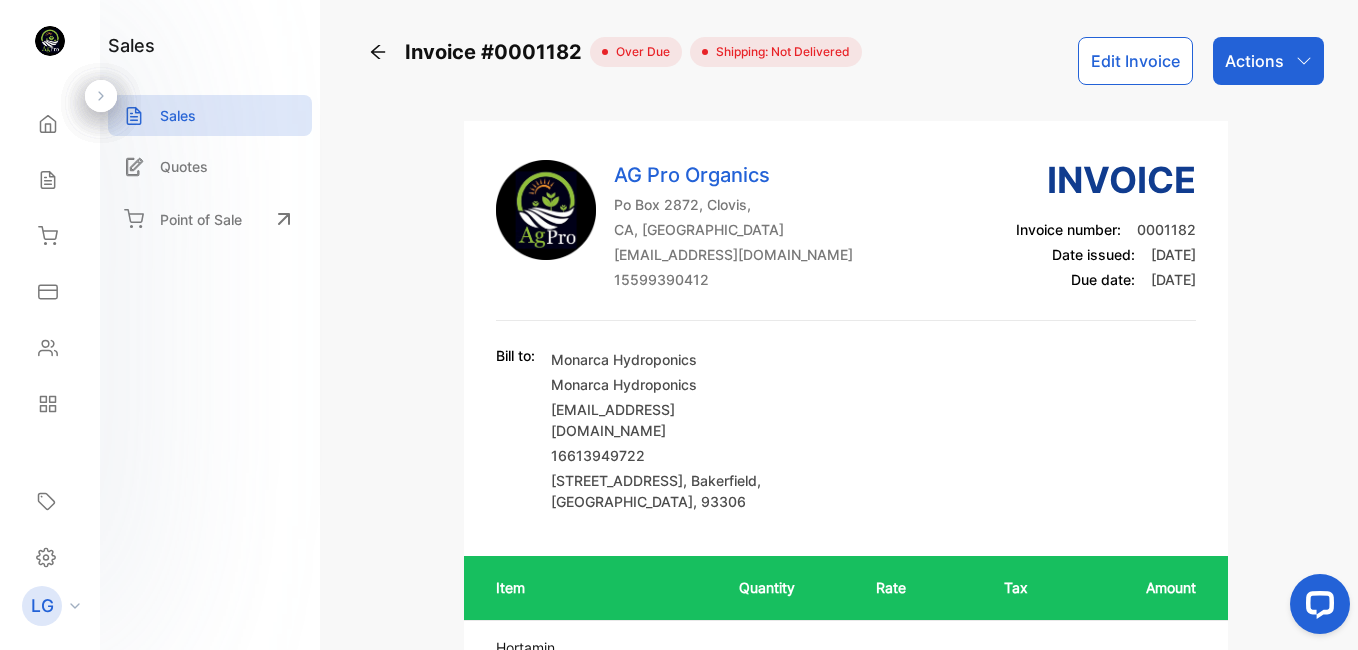 drag, startPoint x: 1354, startPoint y: 182, endPoint x: 1355, endPoint y: 297, distance: 115.00435 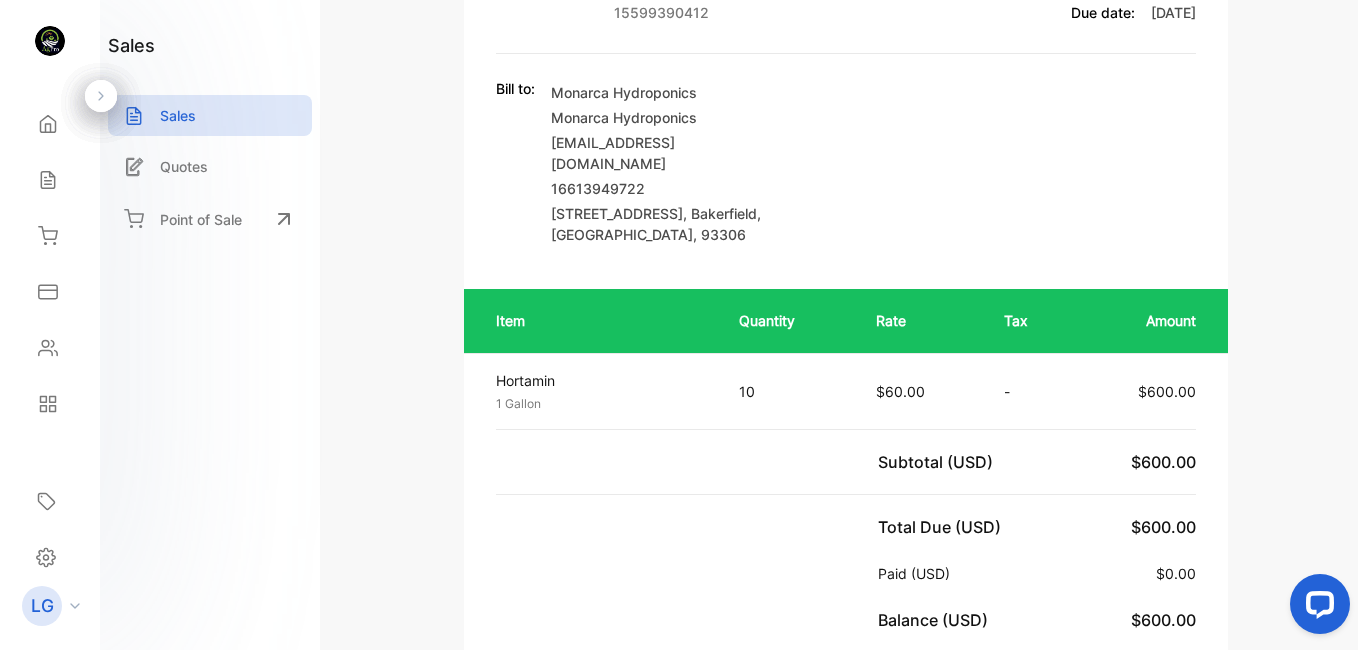 scroll, scrollTop: 229, scrollLeft: 0, axis: vertical 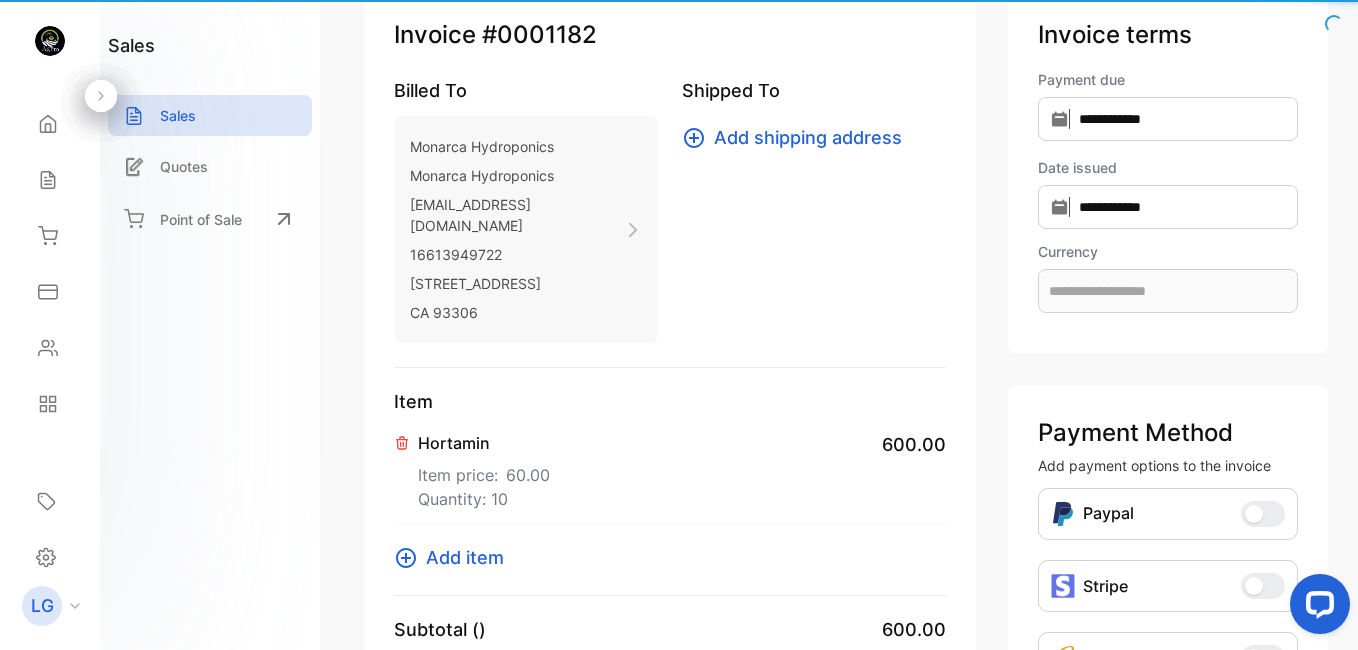 type on "**********" 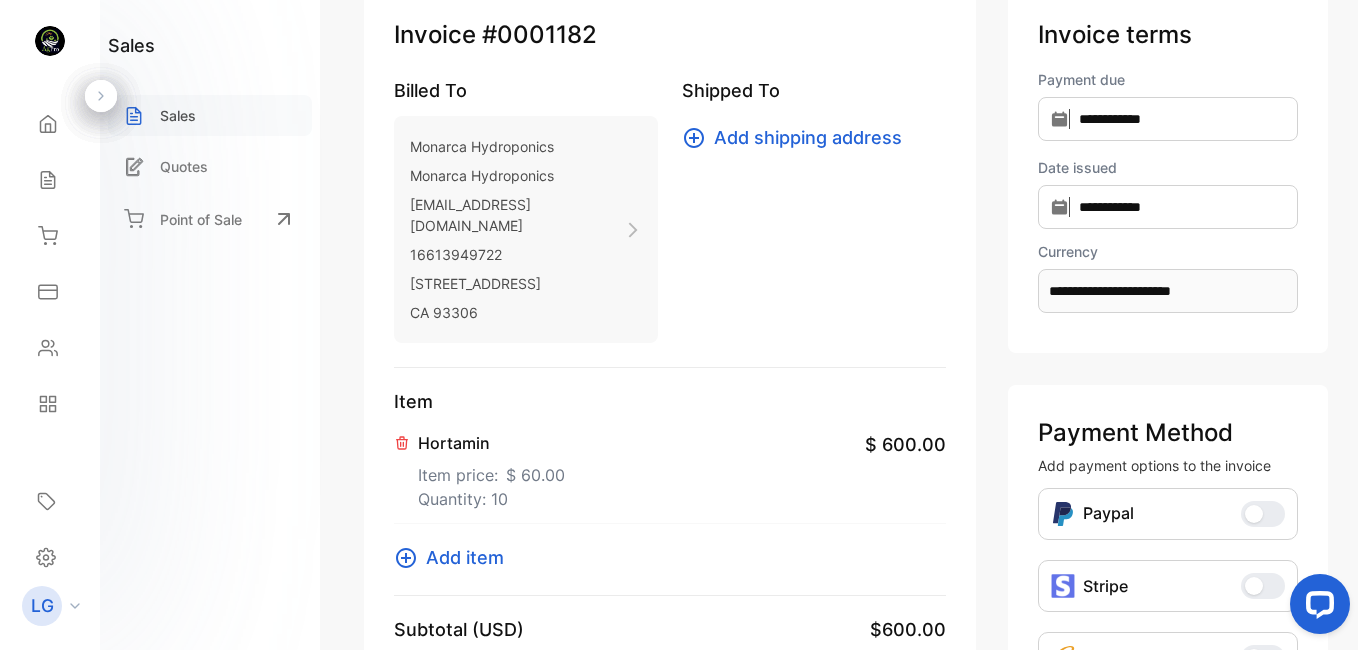 click on "Sales" at bounding box center (178, 115) 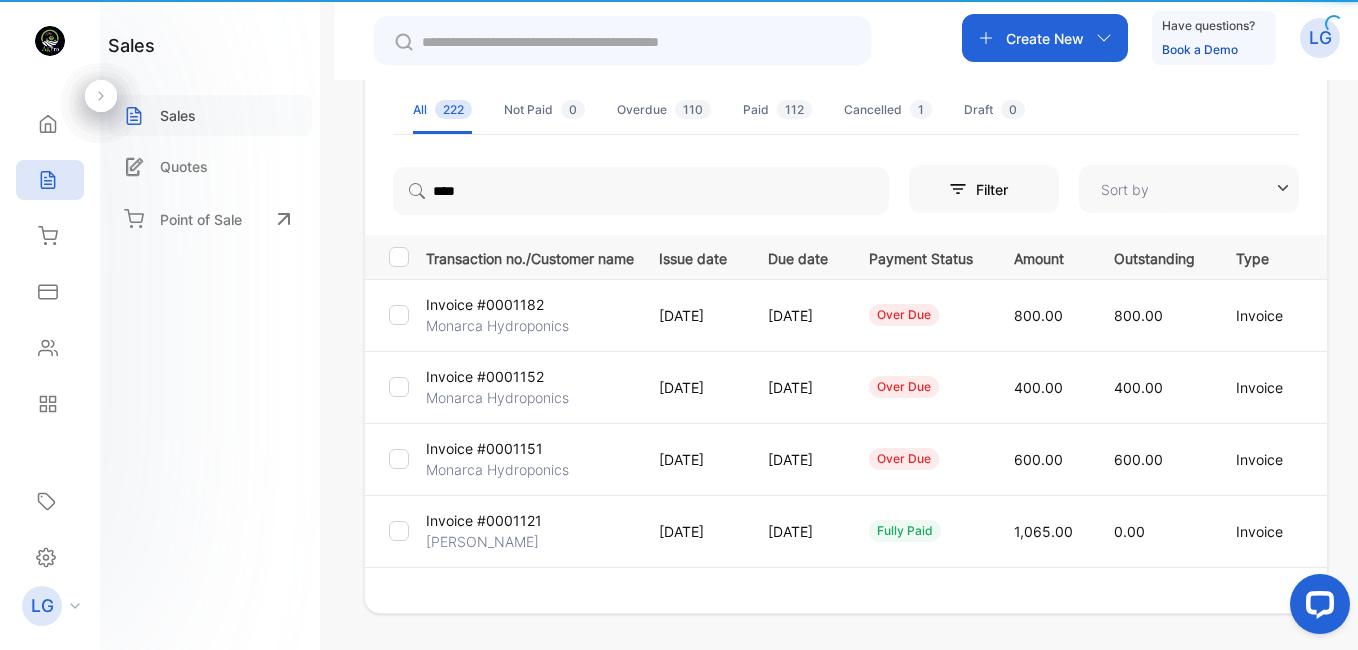 type on "**********" 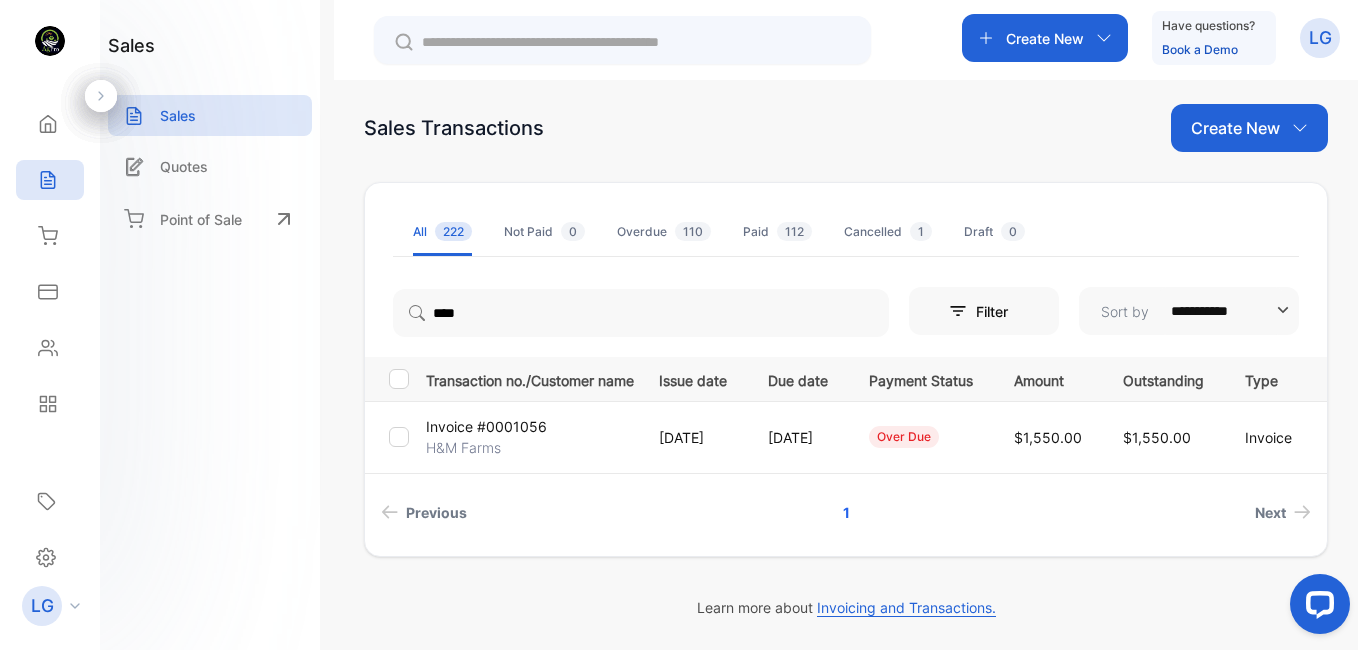 scroll, scrollTop: 13, scrollLeft: 0, axis: vertical 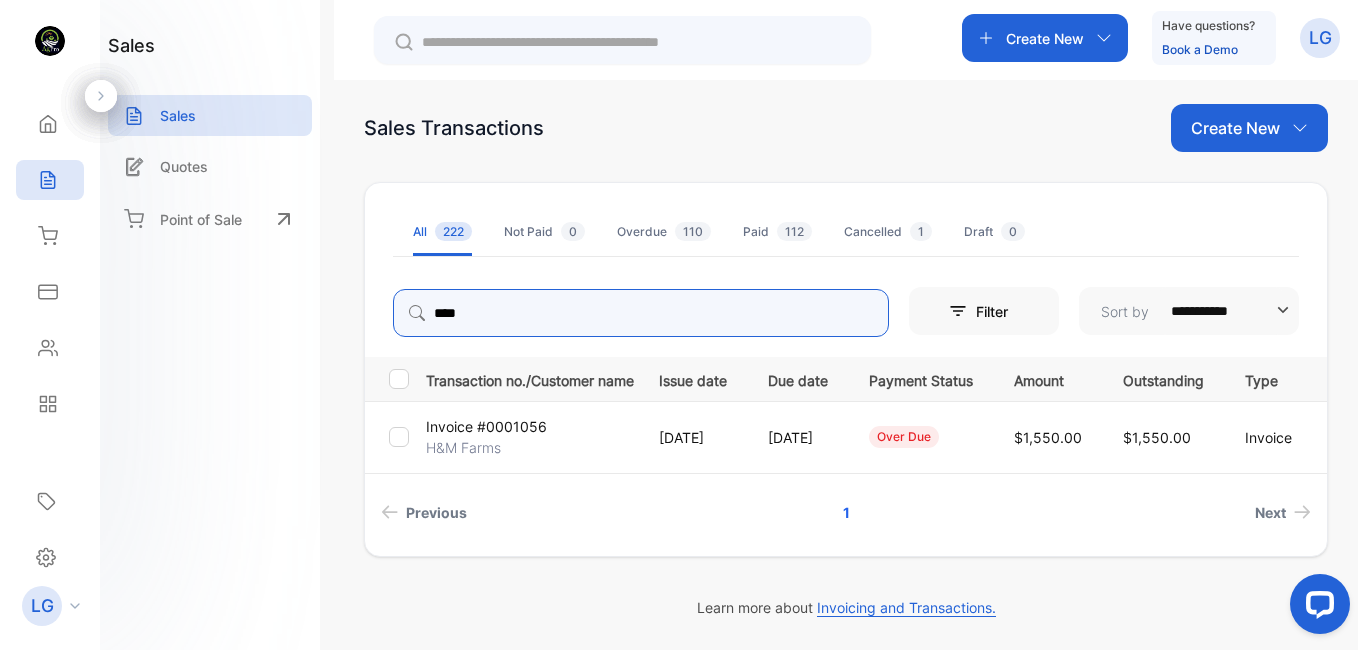 click on "****" at bounding box center (641, 313) 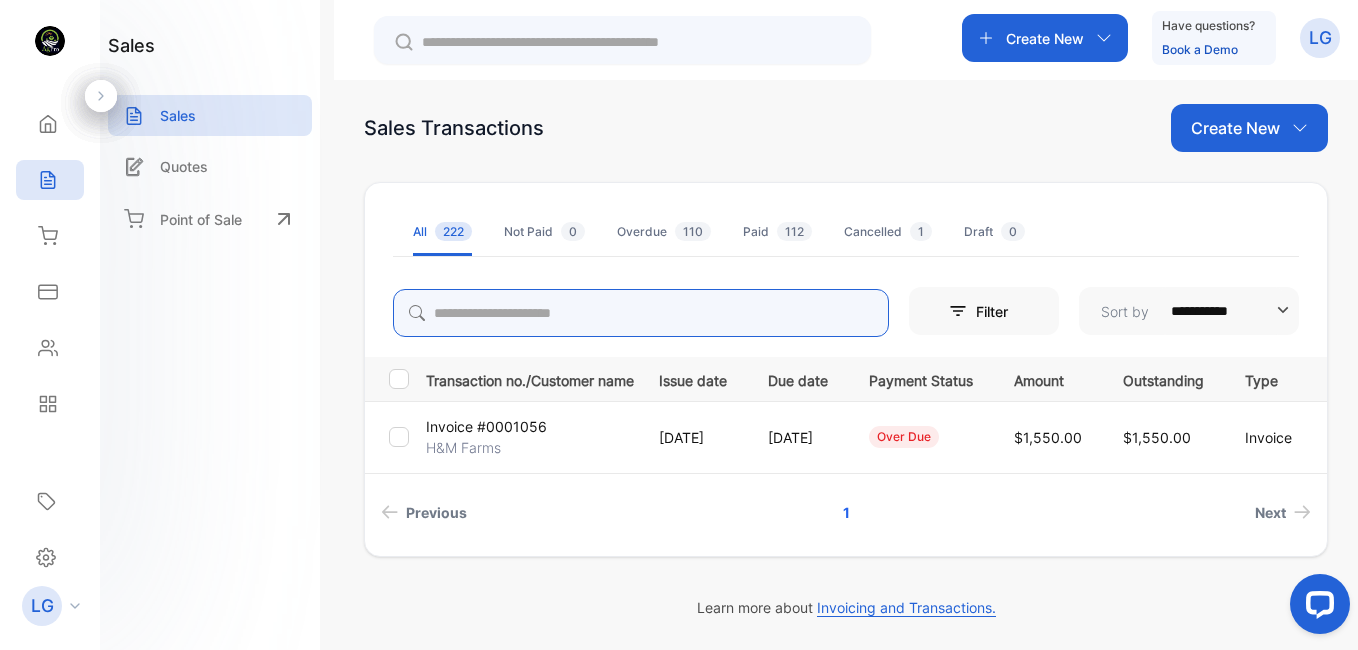 click at bounding box center [641, 313] 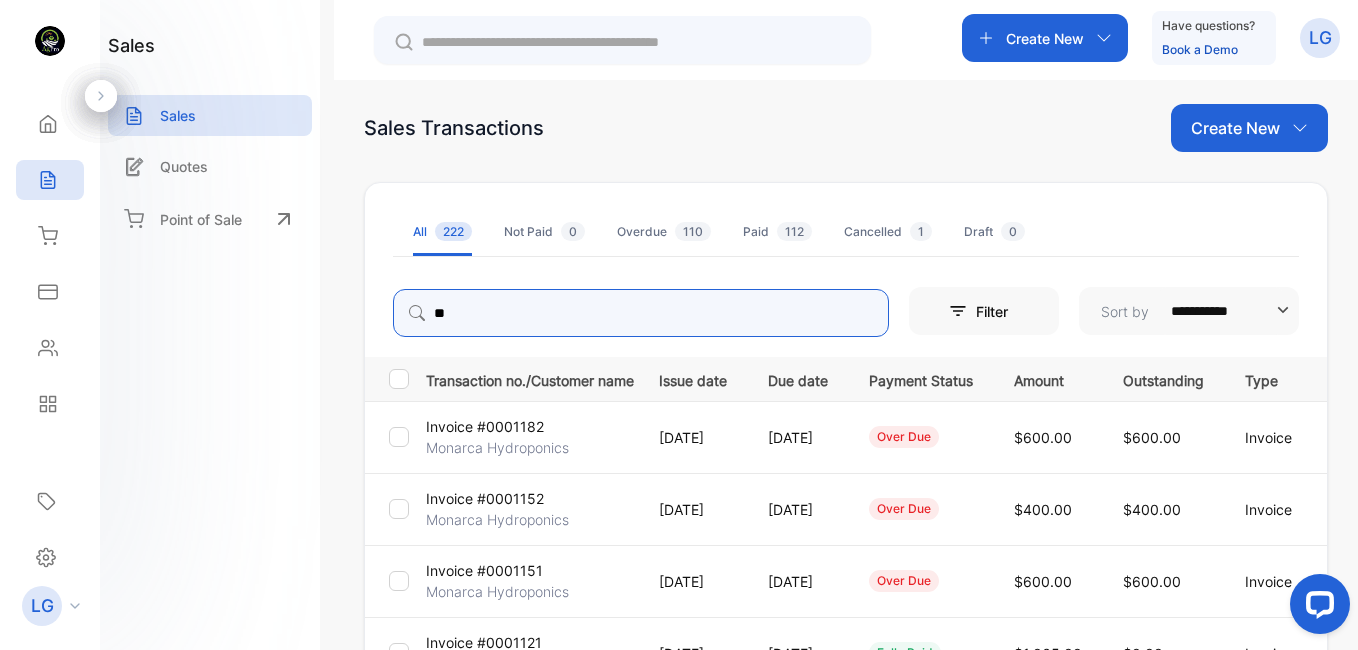 type on "**" 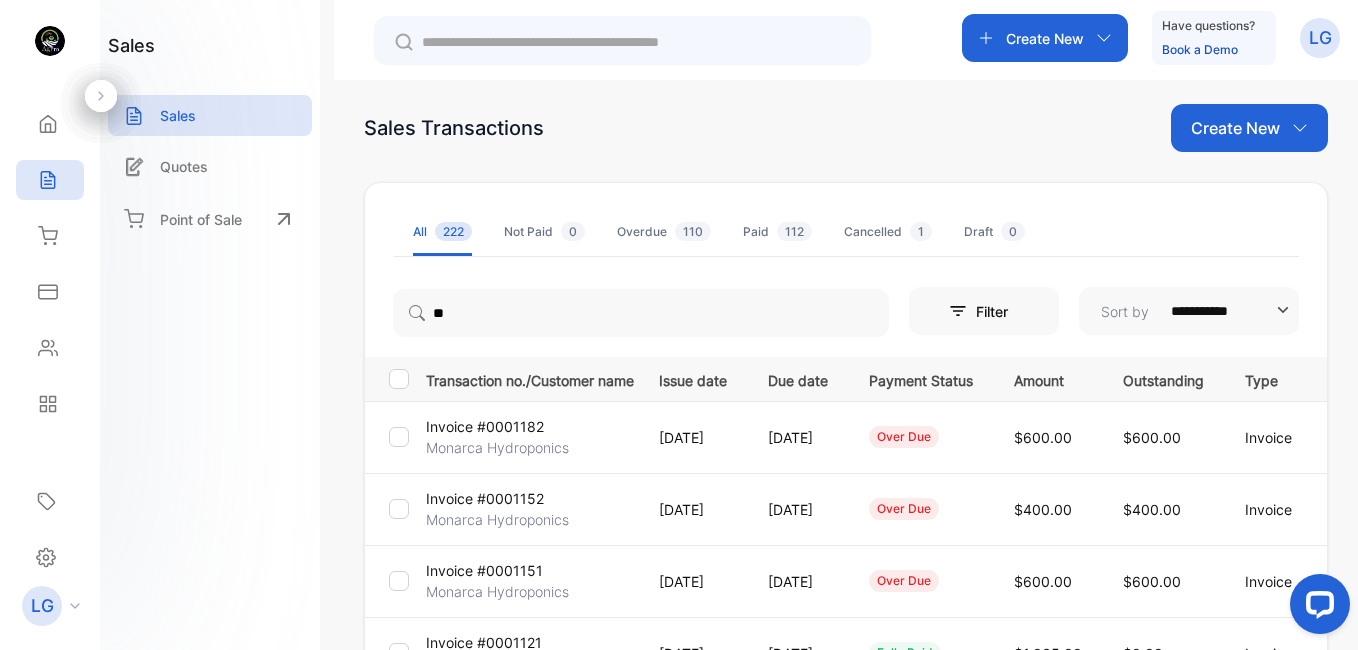 click on "[DATE]" at bounding box center (794, 509) 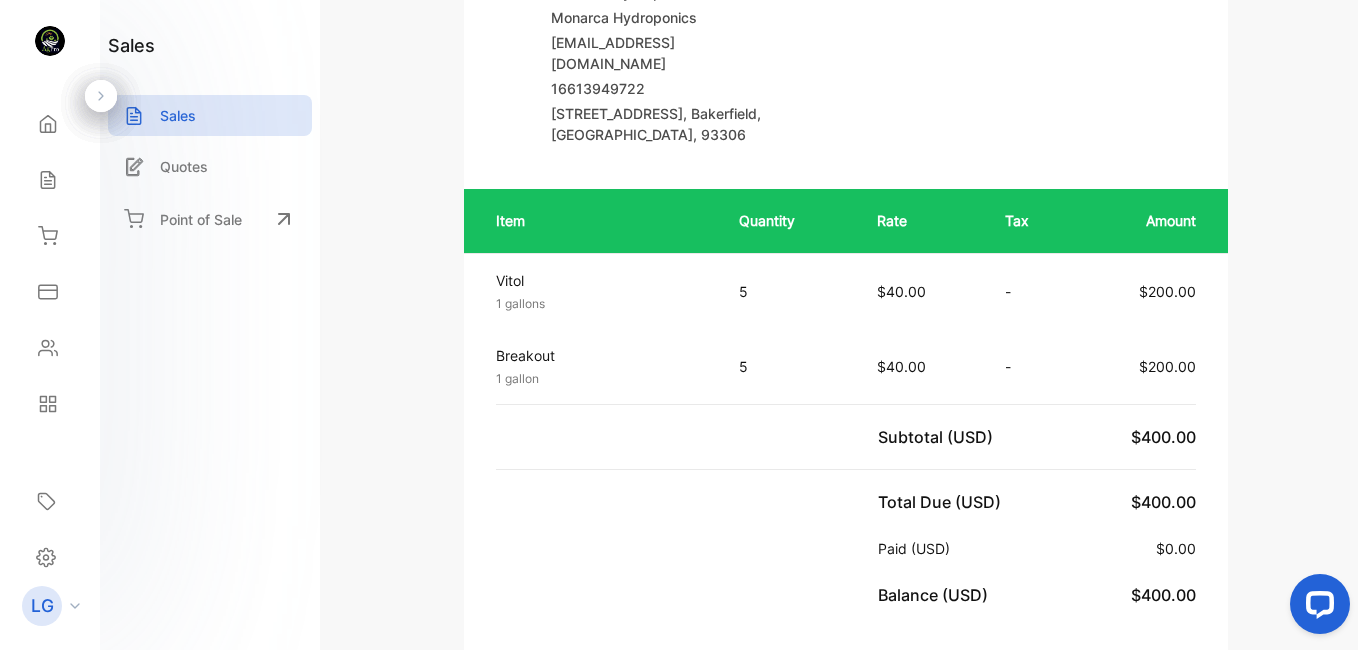 scroll, scrollTop: 362, scrollLeft: 0, axis: vertical 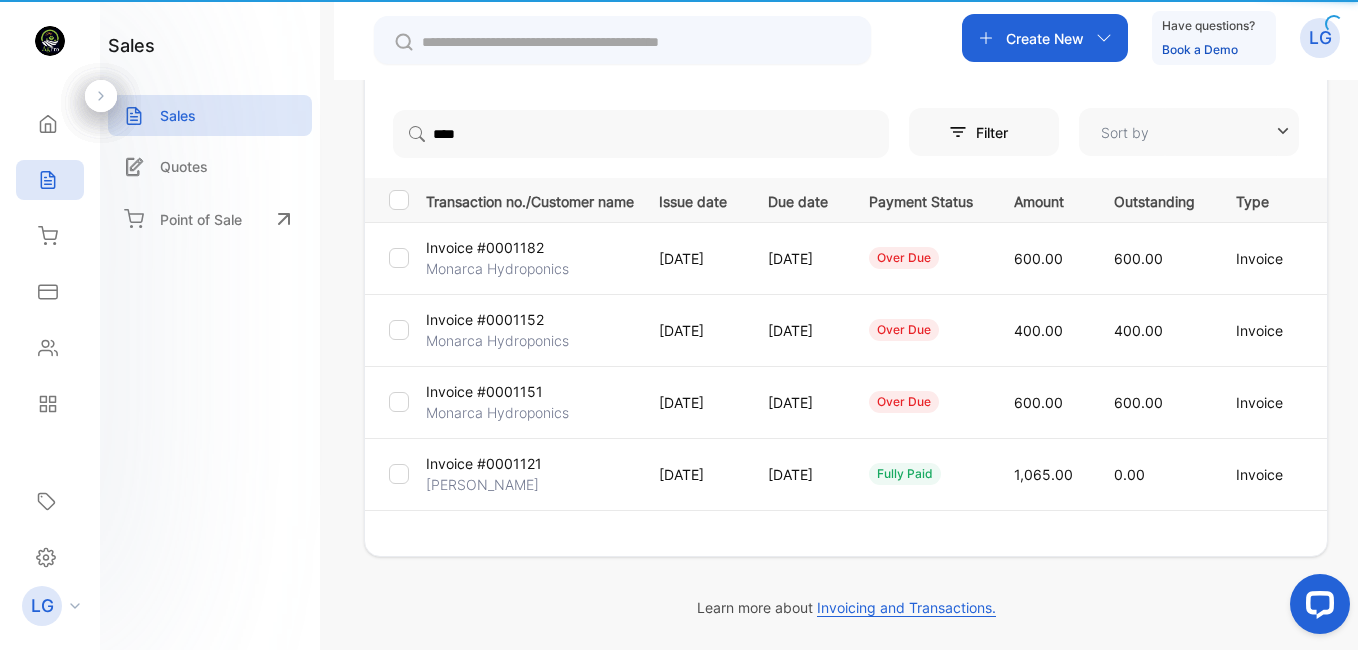 type on "**********" 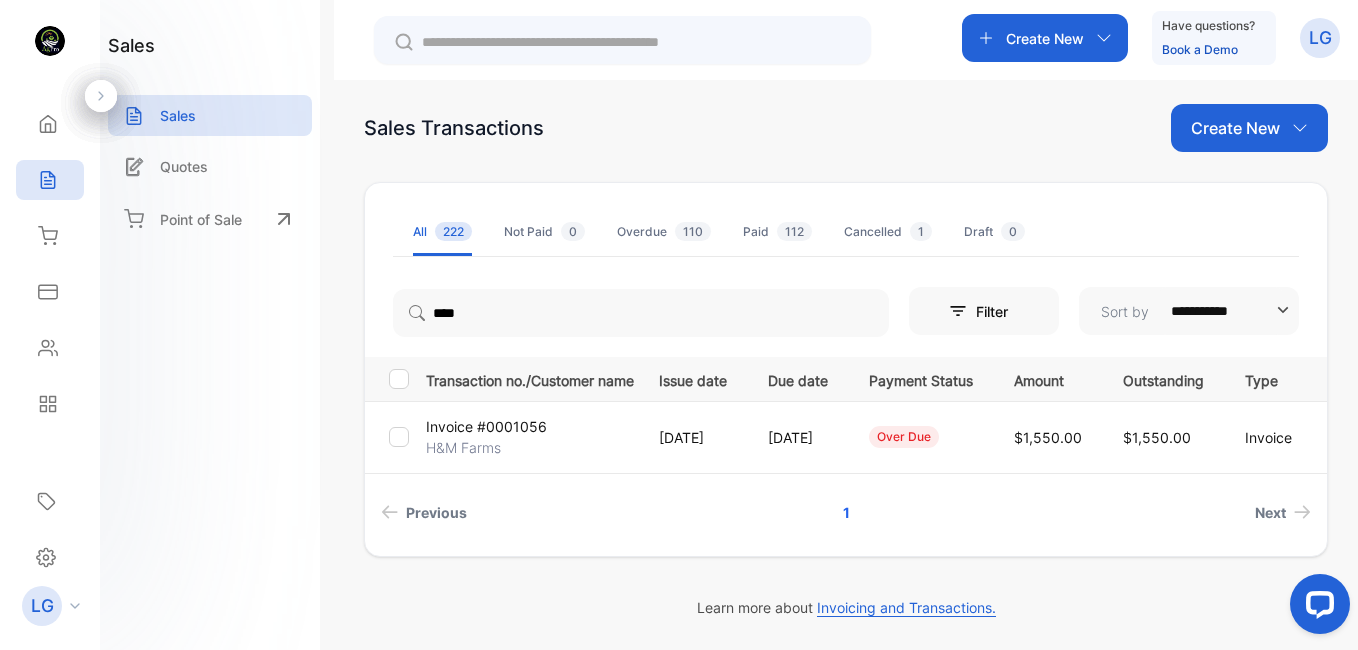 scroll, scrollTop: 13, scrollLeft: 0, axis: vertical 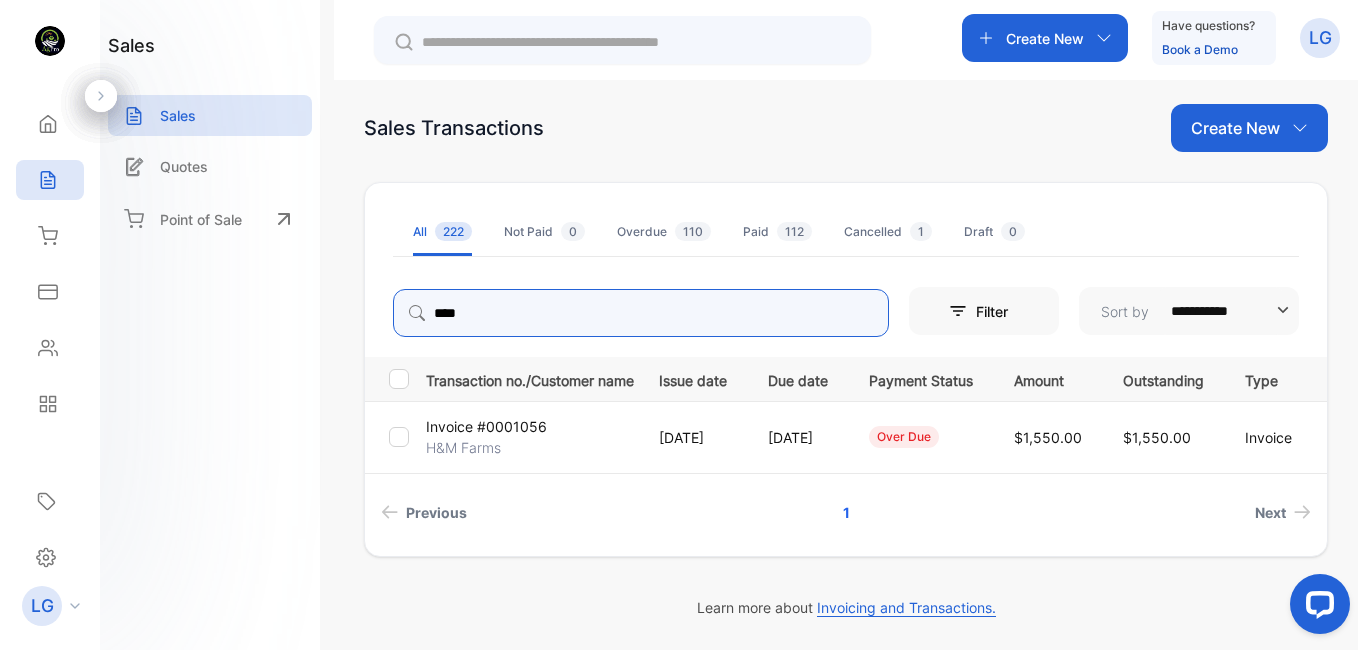 click on "****" at bounding box center [641, 313] 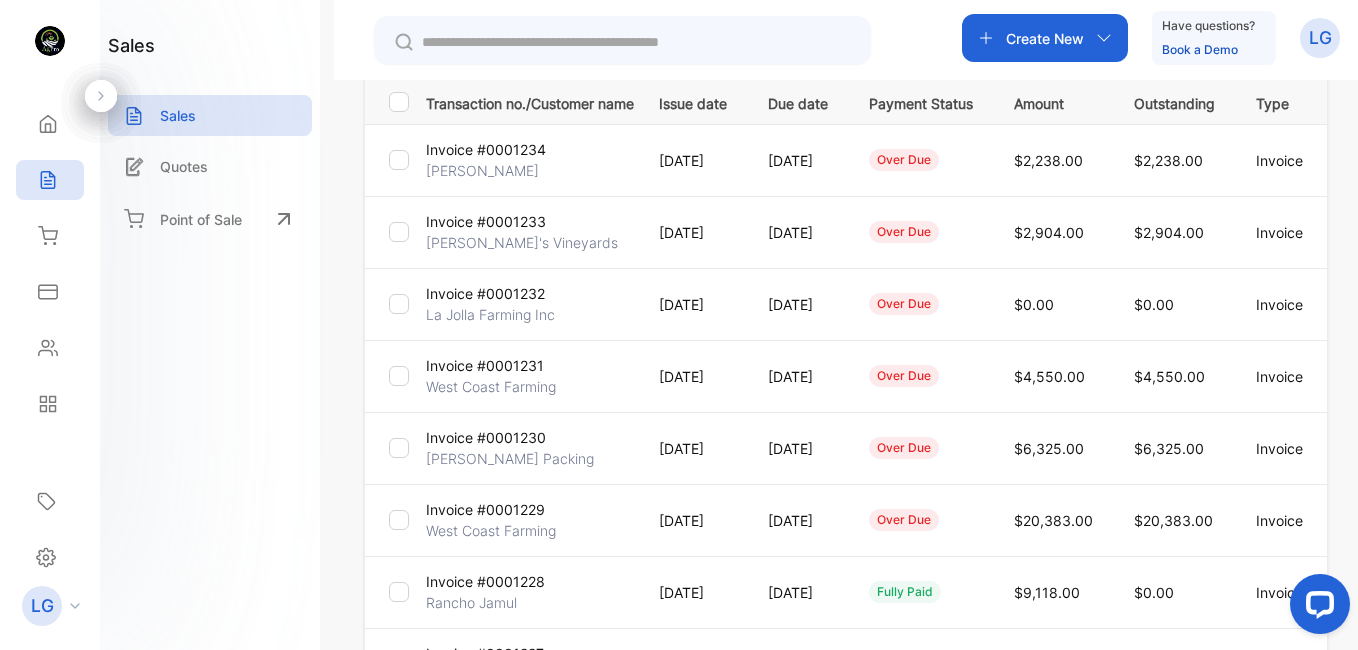 scroll, scrollTop: 276, scrollLeft: 0, axis: vertical 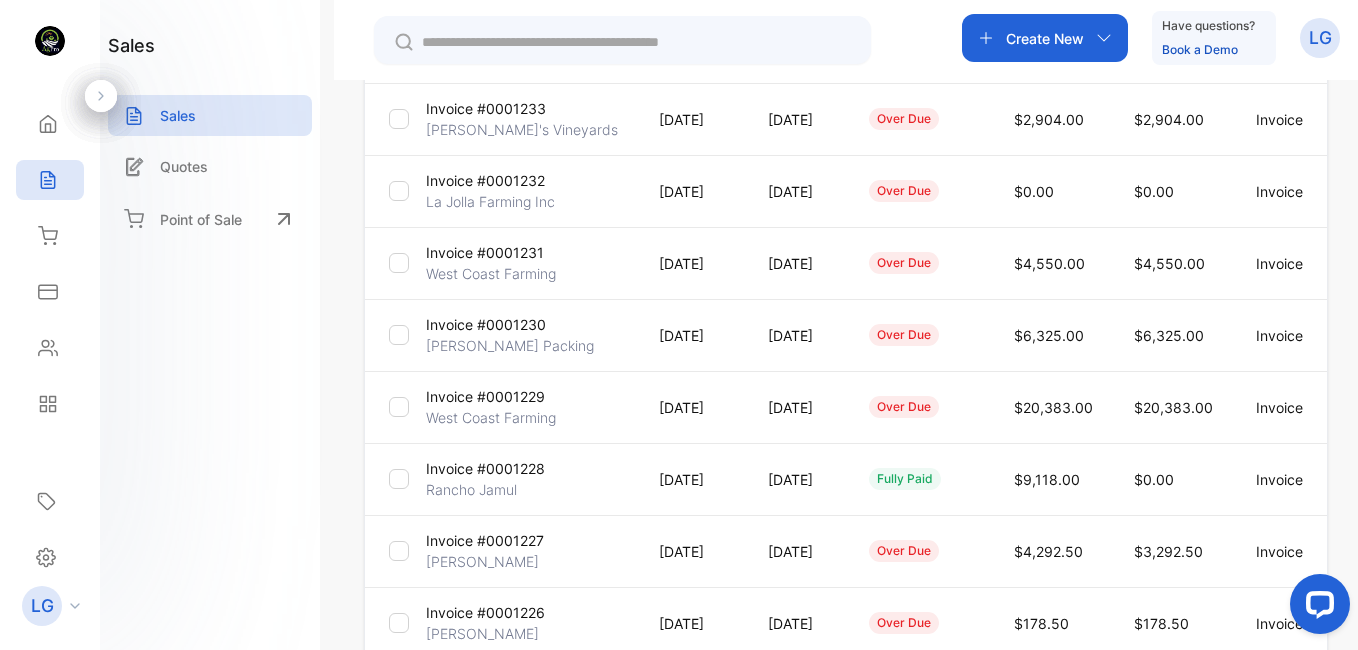 type 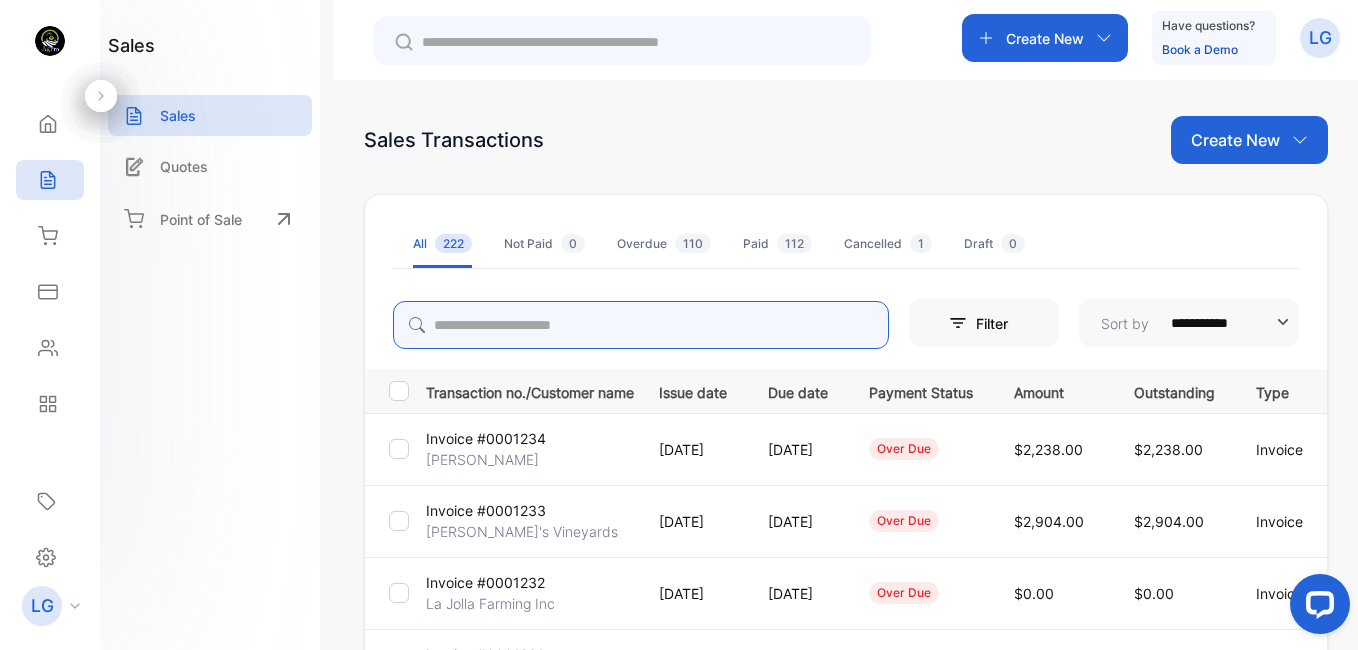 scroll, scrollTop: 0, scrollLeft: 0, axis: both 